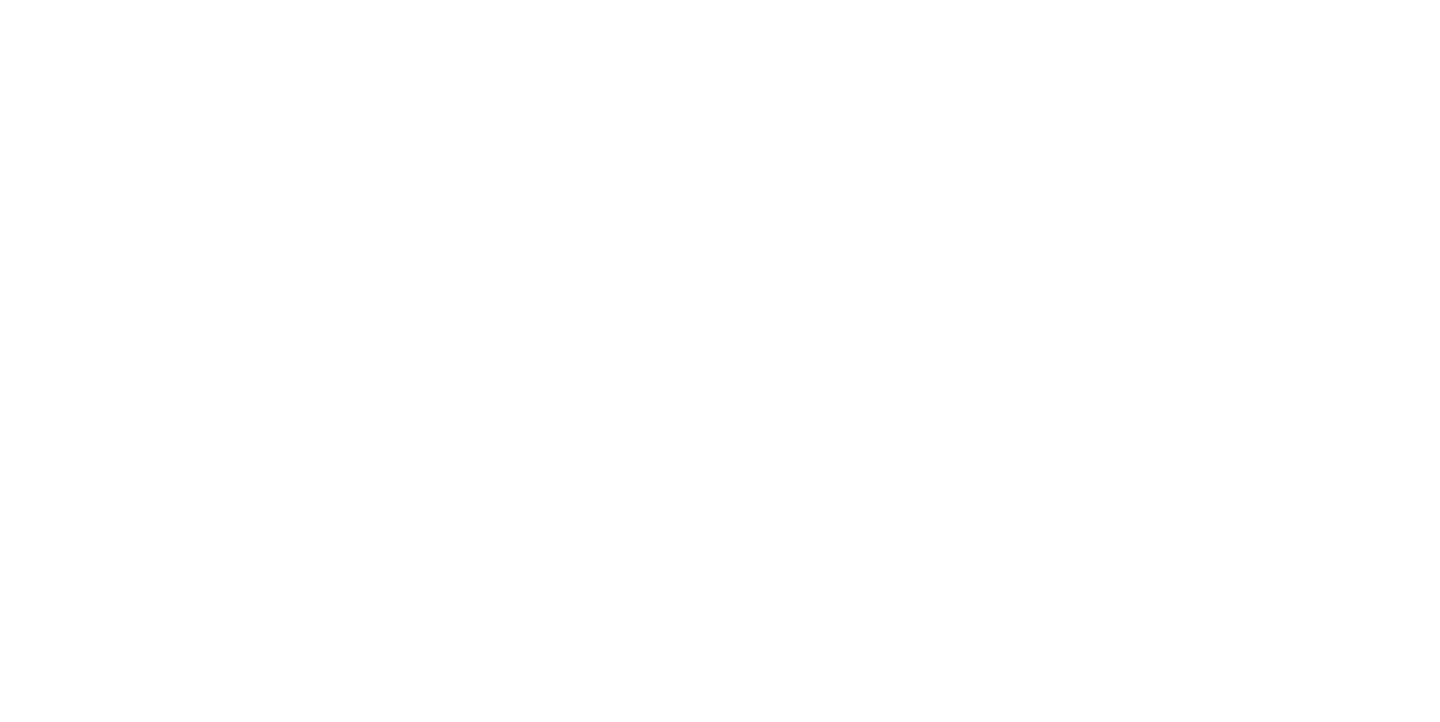 scroll, scrollTop: 0, scrollLeft: 0, axis: both 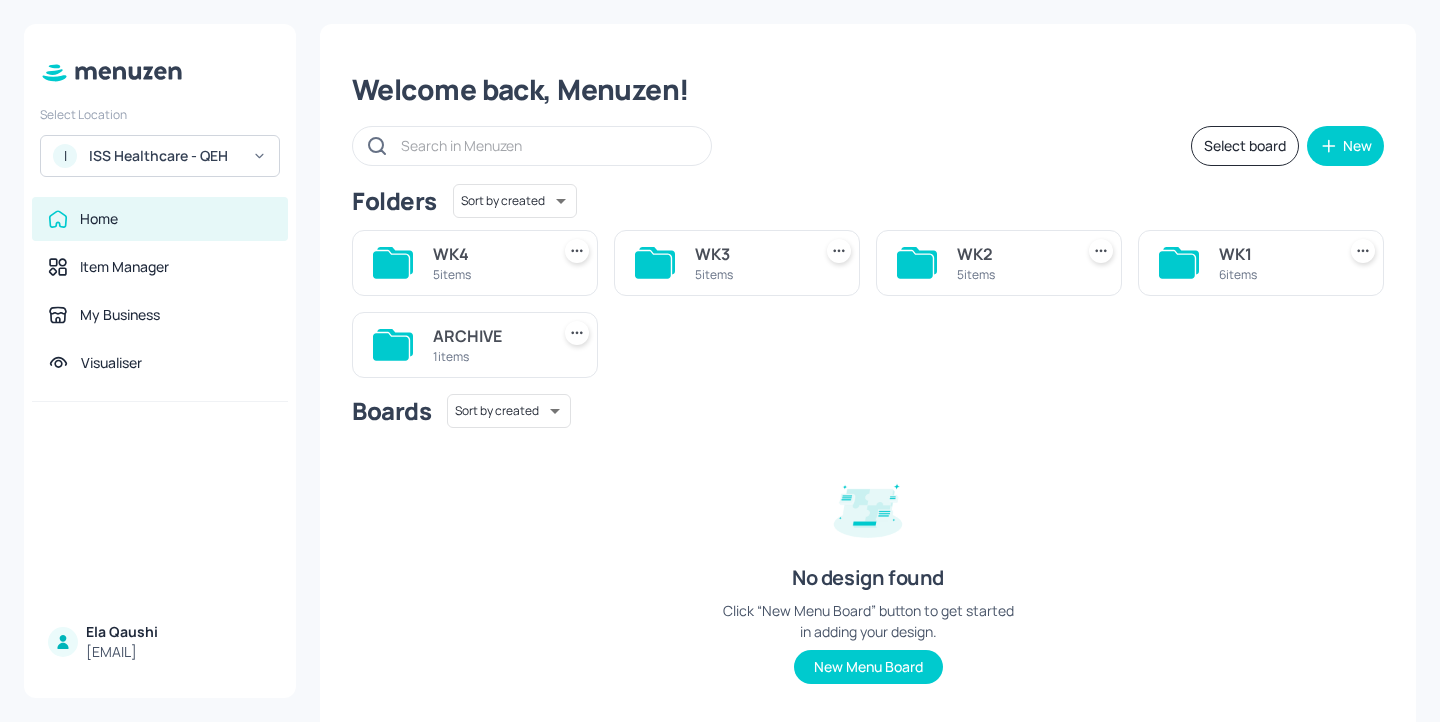 click on "WK1" at bounding box center [1273, 254] 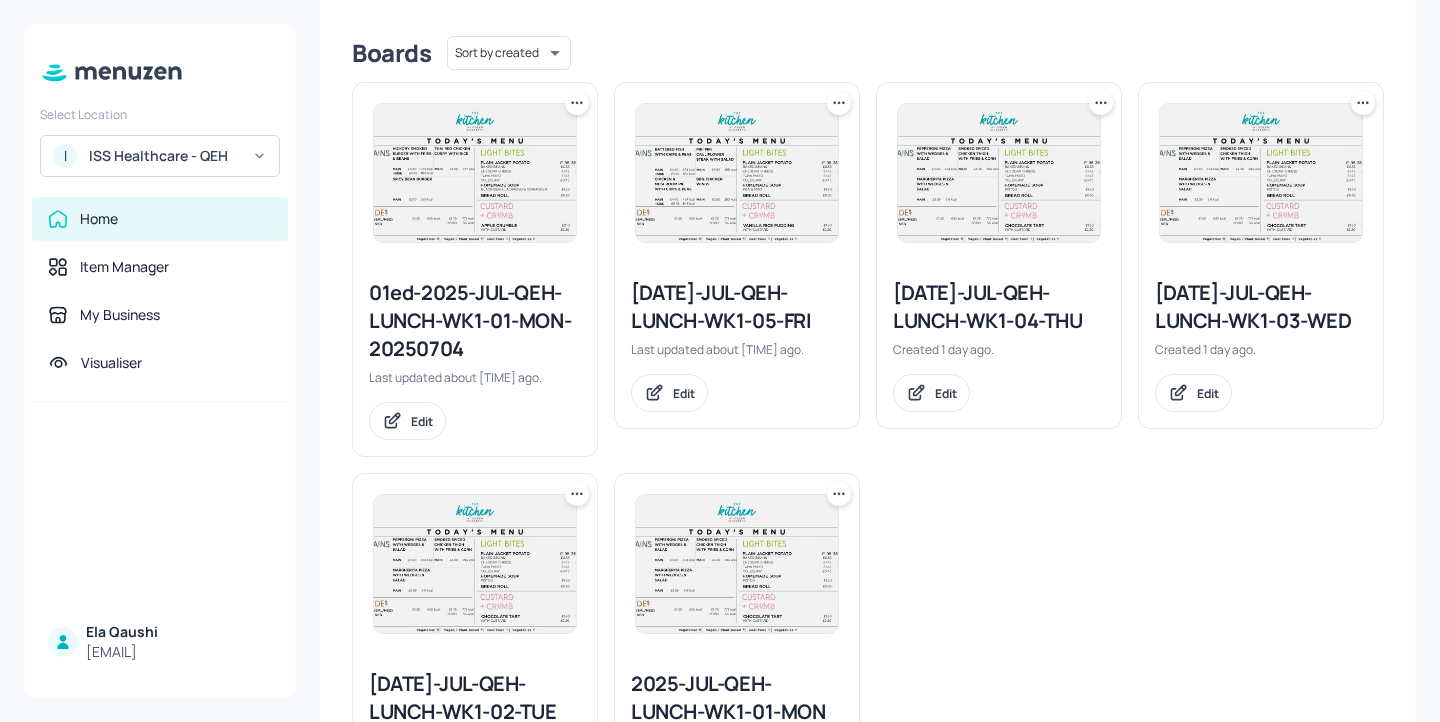 scroll, scrollTop: 632, scrollLeft: 0, axis: vertical 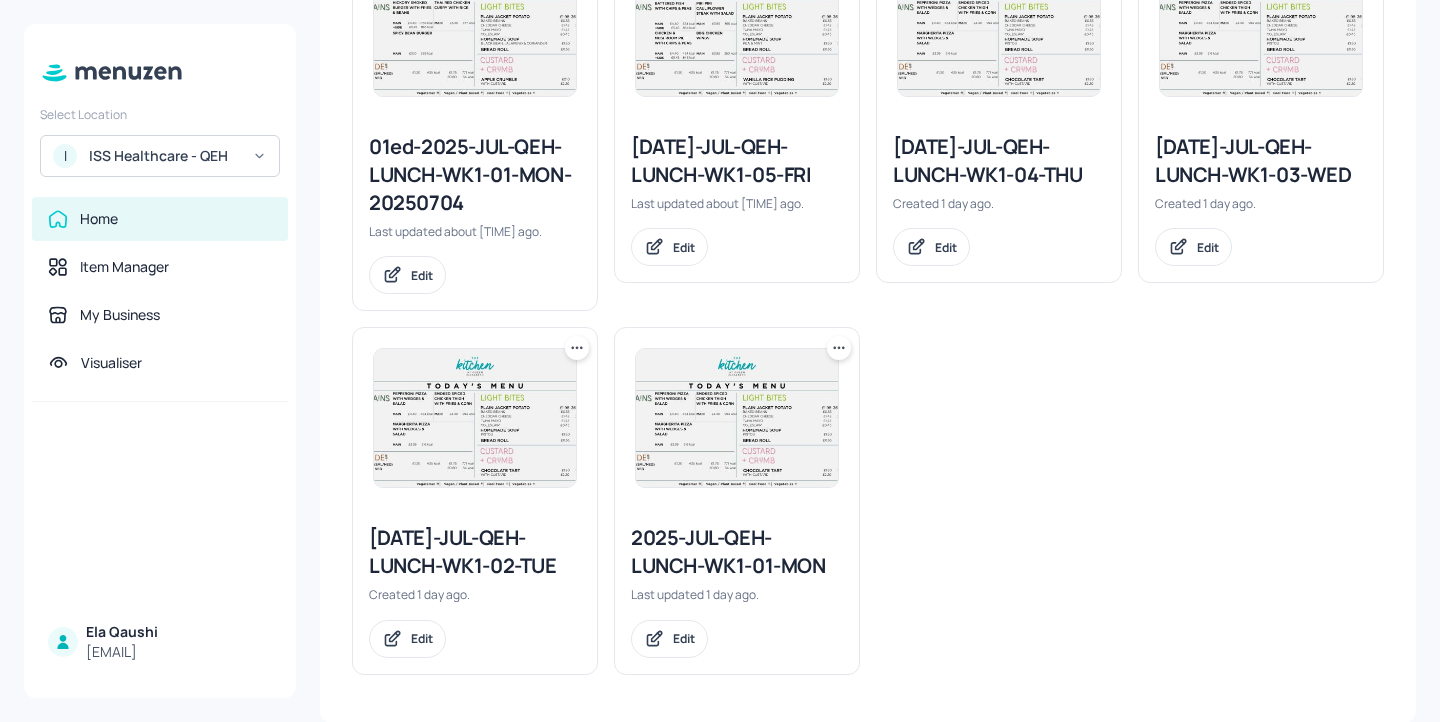 click 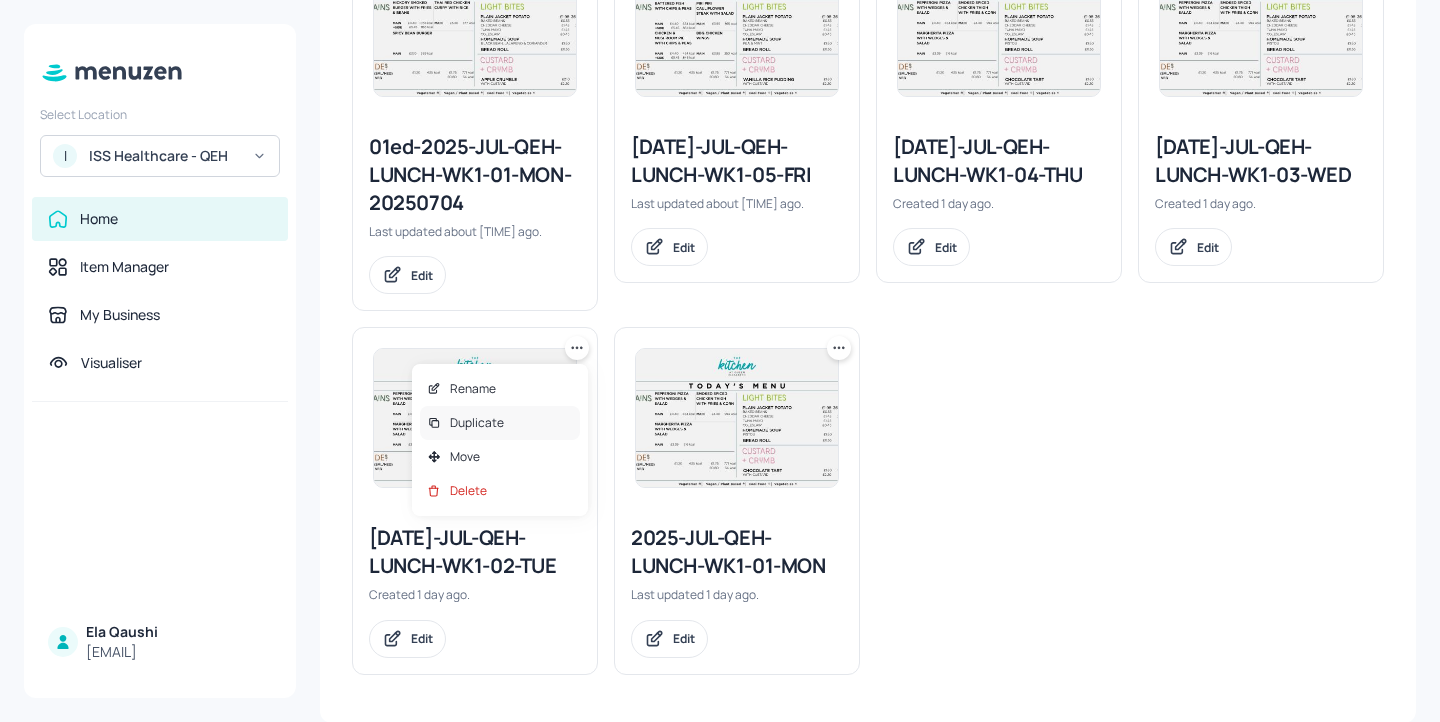 click on "Duplicate" at bounding box center [500, 423] 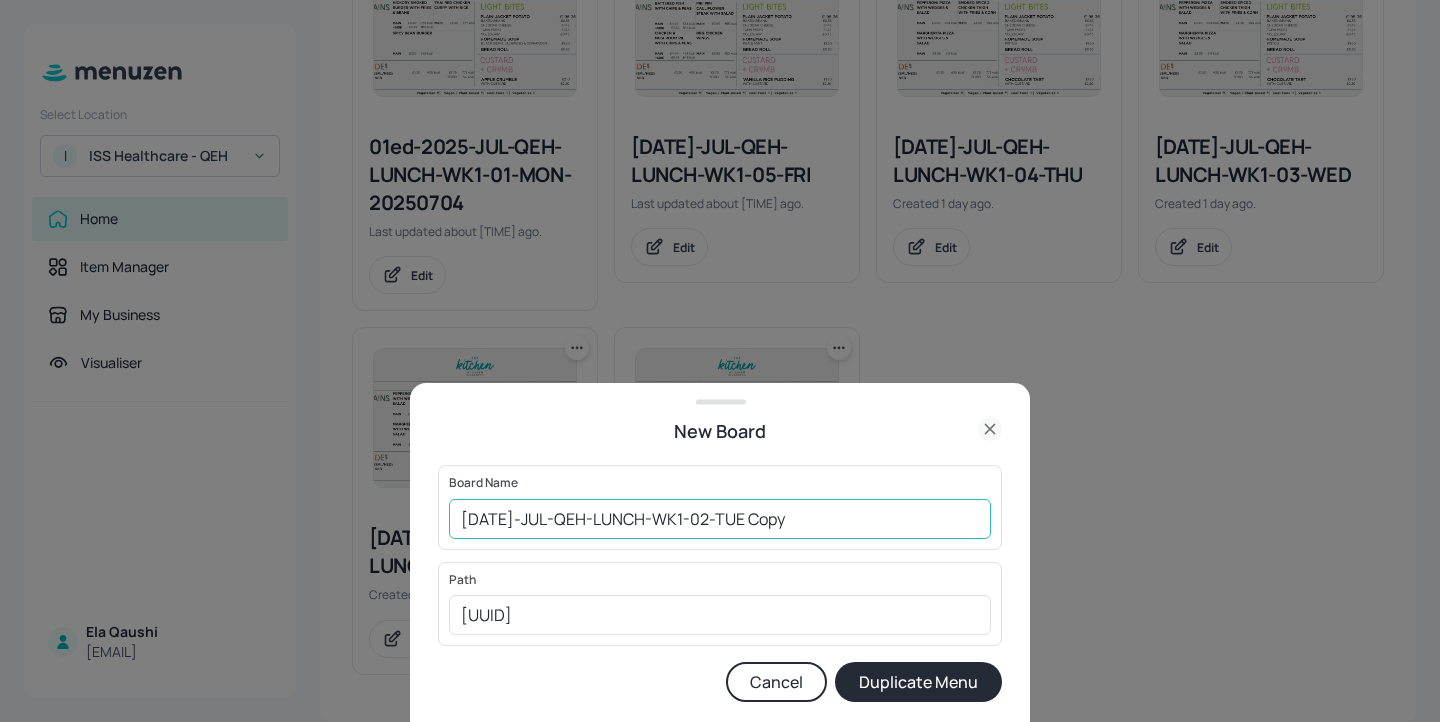 click on "[DATE]-JUL-QEH-LUNCH-WK1-02-TUE Copy" at bounding box center (720, 519) 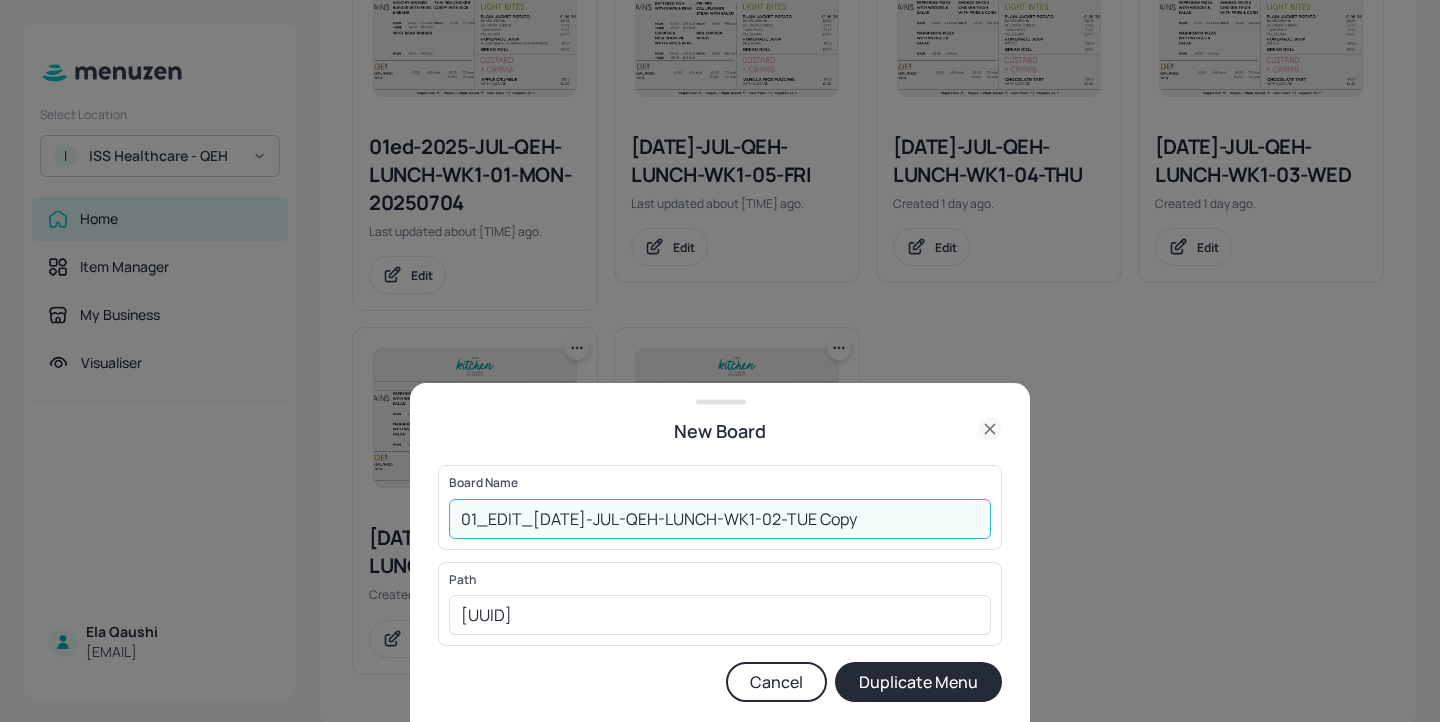 drag, startPoint x: 860, startPoint y: 518, endPoint x: 797, endPoint y: 514, distance: 63.126858 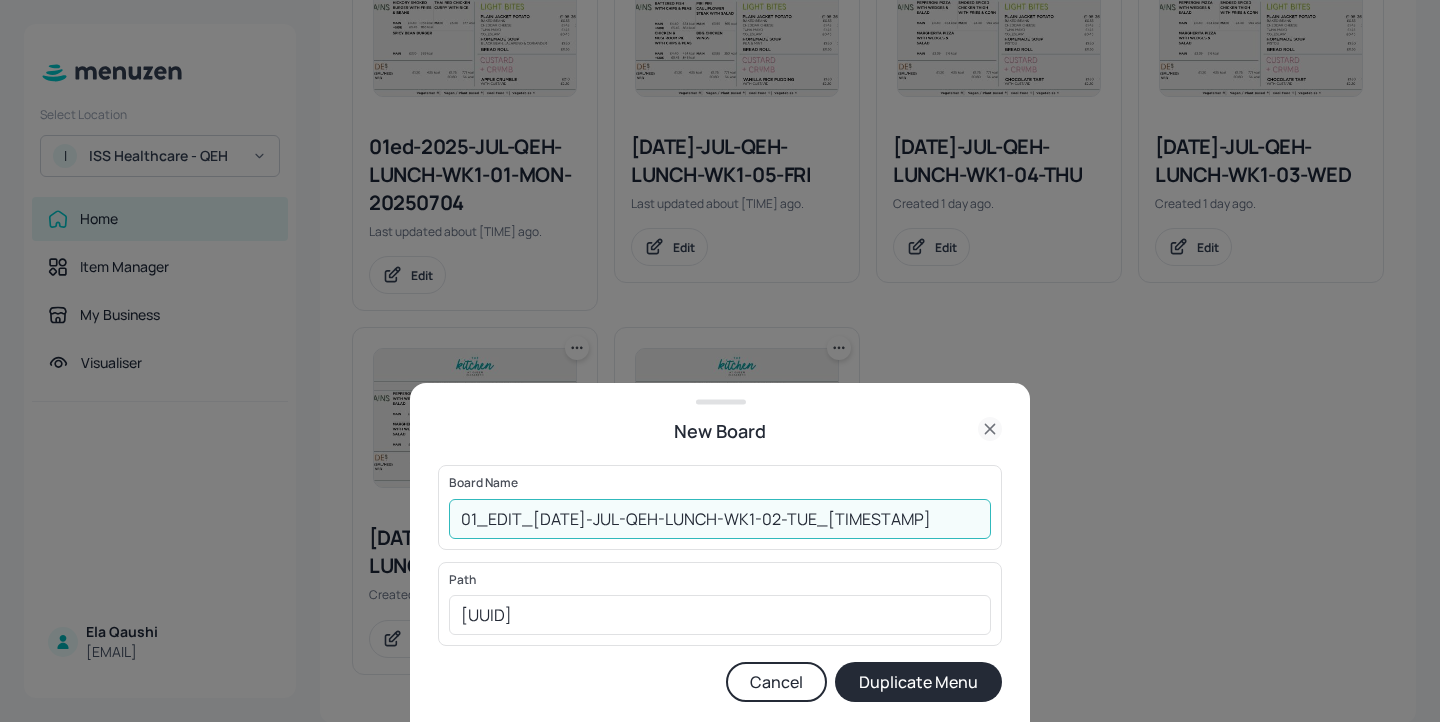 type on "01_EDIT_[DATE]-JUL-QEH-LUNCH-WK1-02-TUE_[TIMESTAMP]" 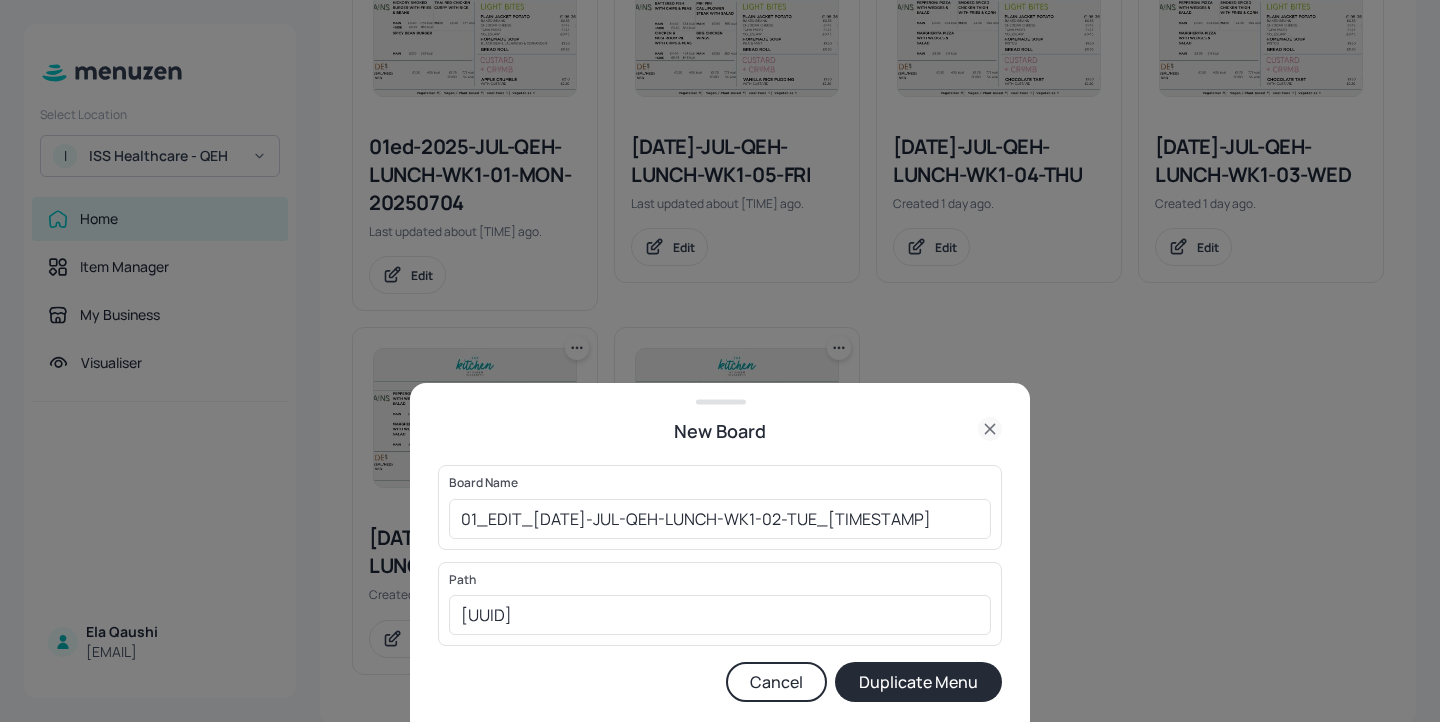 click on "Duplicate Menu" at bounding box center [918, 682] 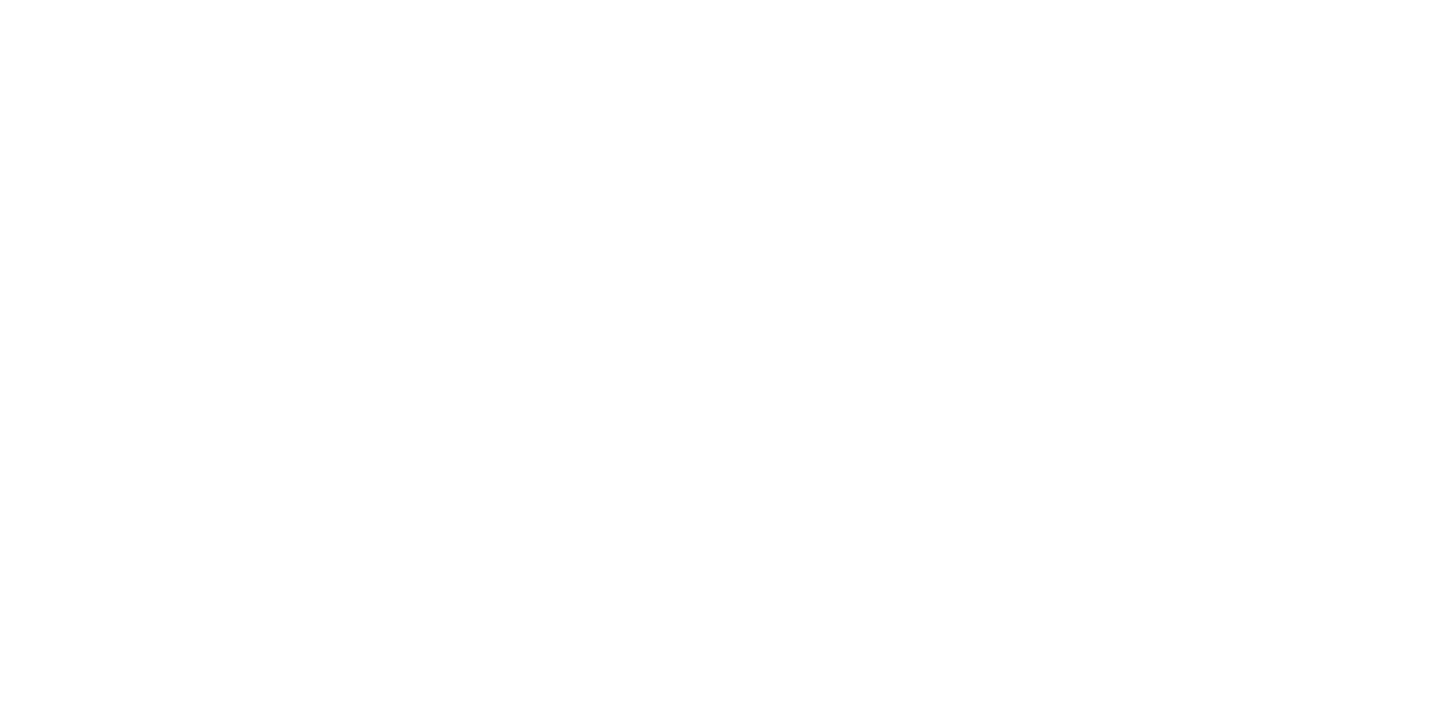 scroll, scrollTop: 0, scrollLeft: 0, axis: both 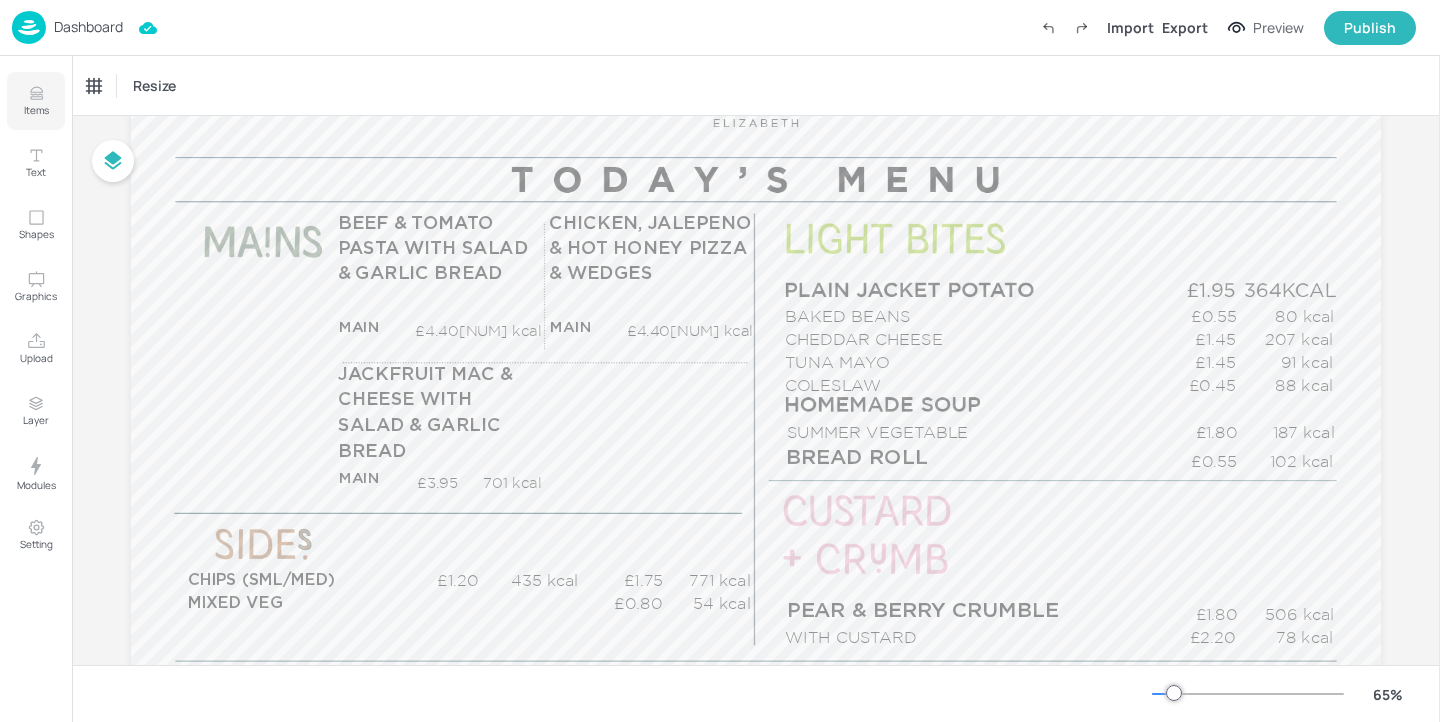 click 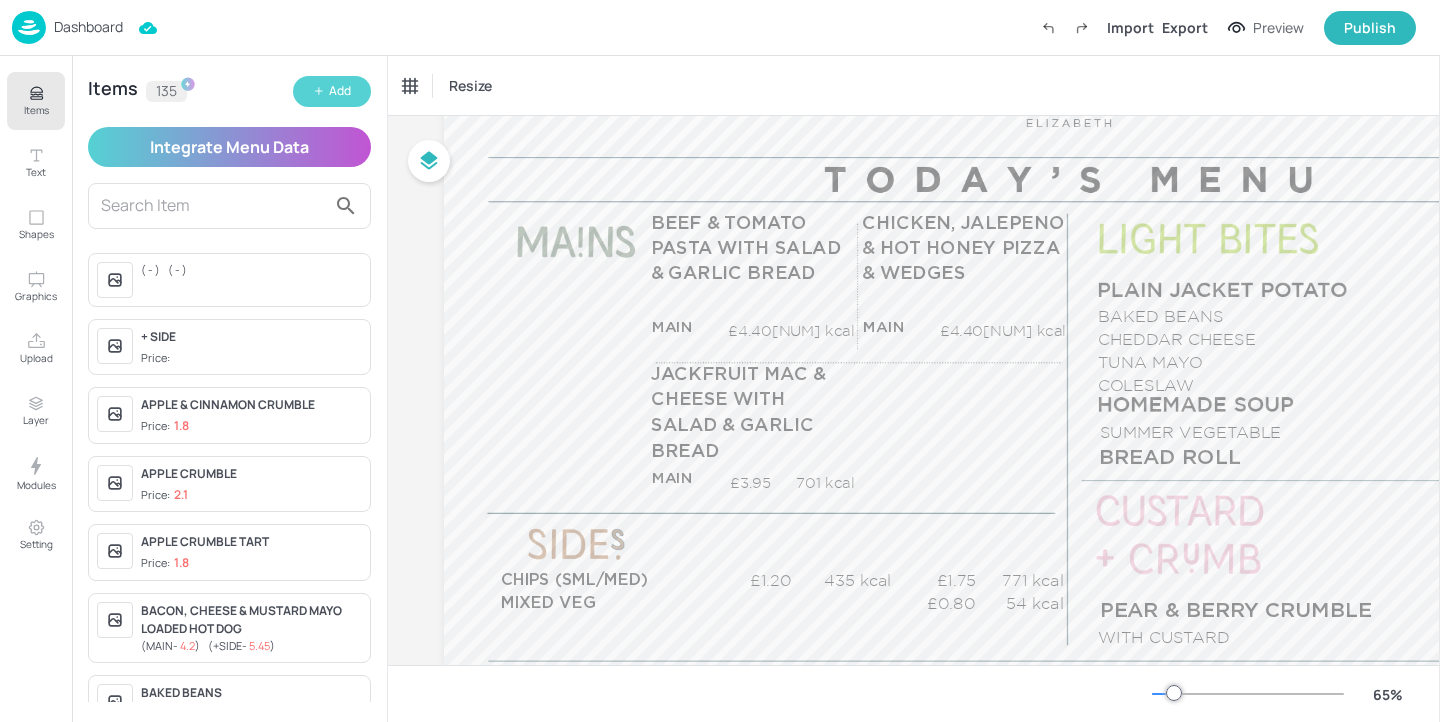 click on "Add" at bounding box center [332, 91] 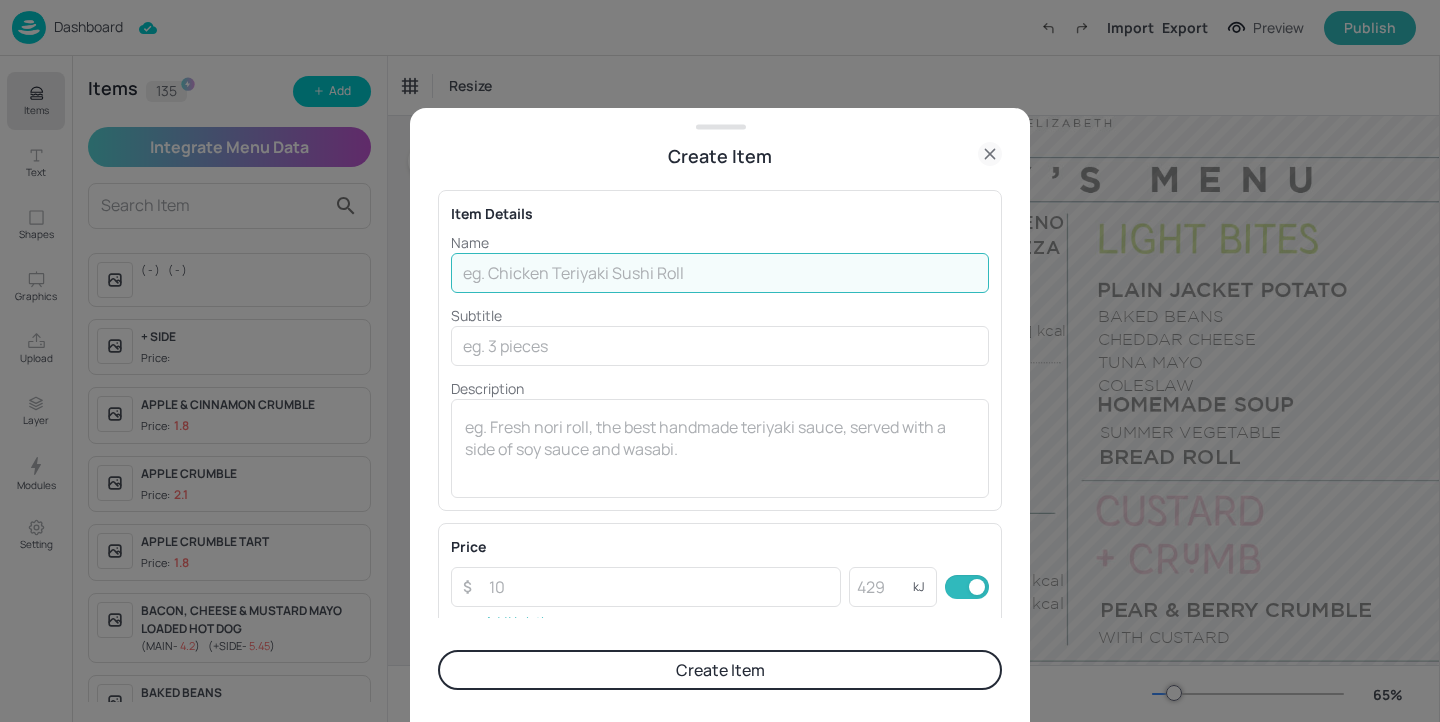 click at bounding box center (720, 273) 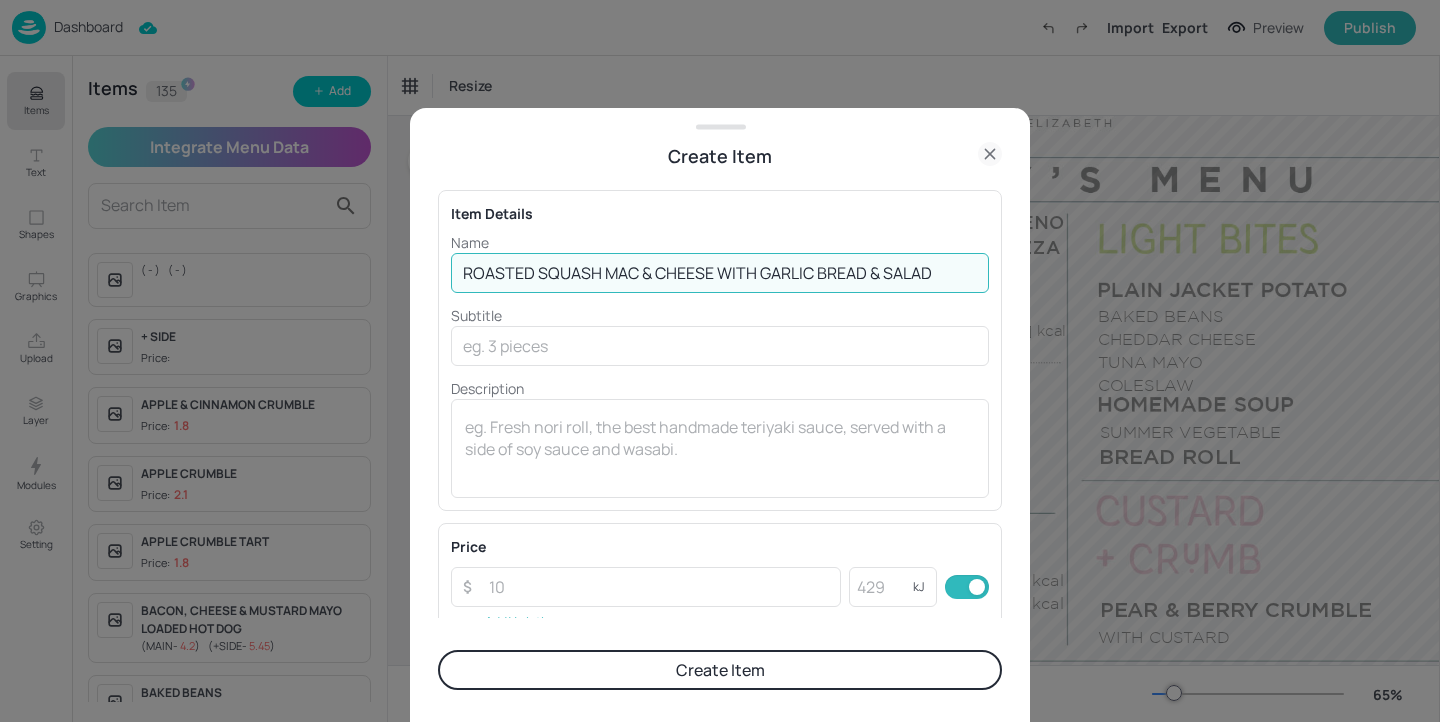 type on "ROASTED SQUASH MAC & CHEESE WITH GARLIC BREAD & SALAD" 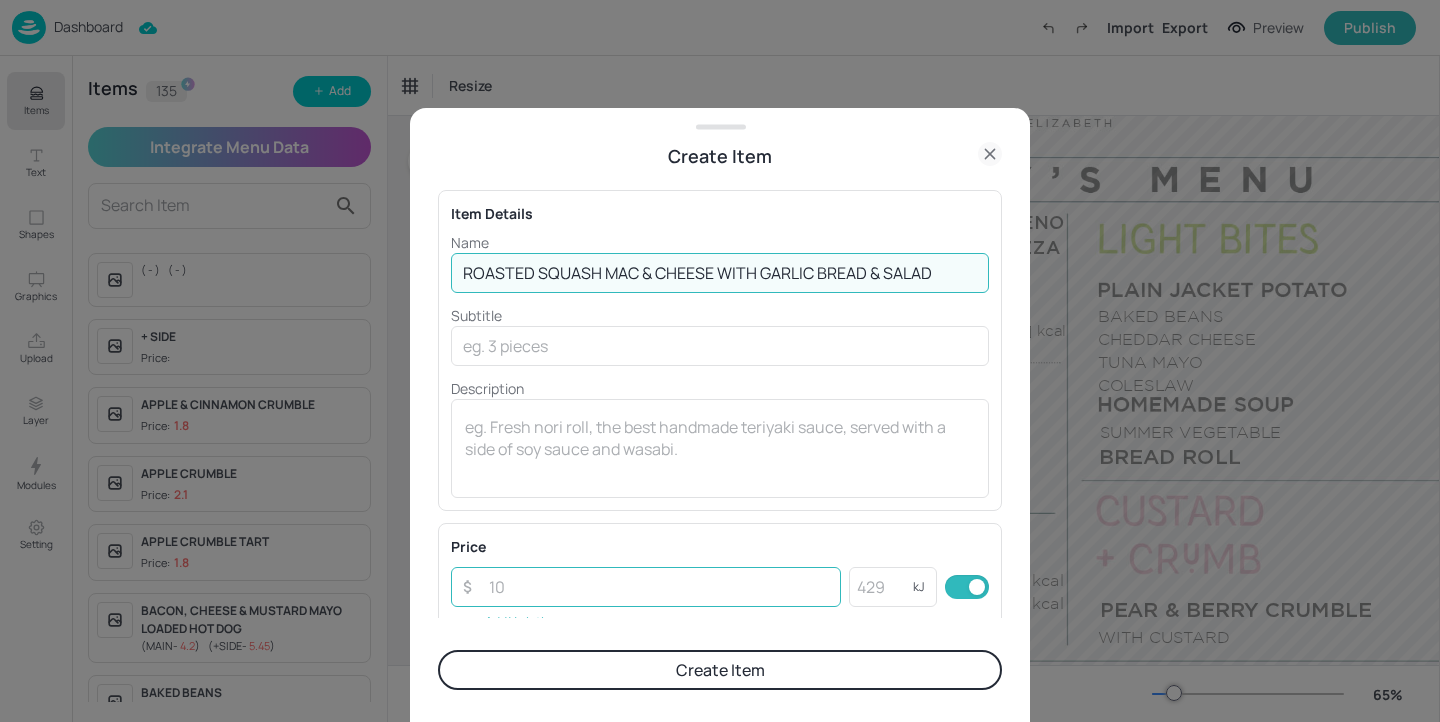 click at bounding box center [659, 587] 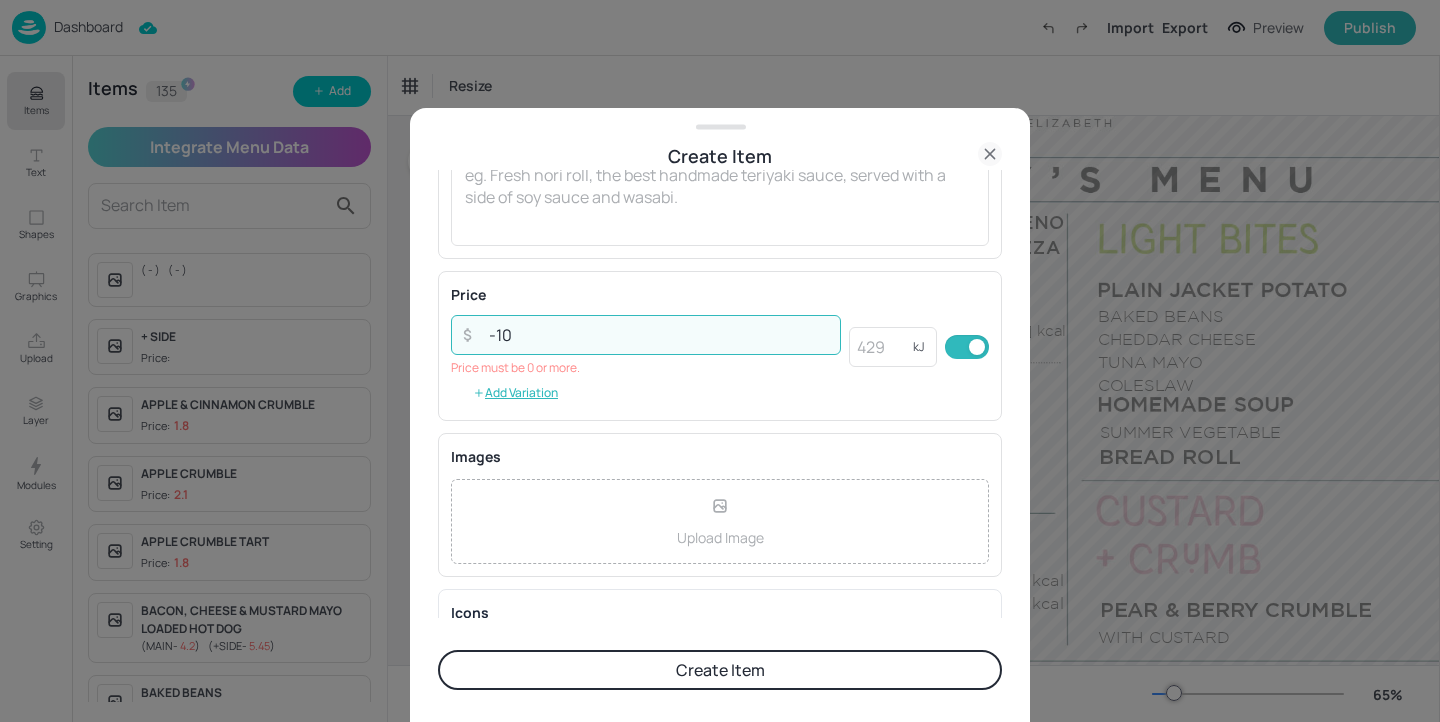 scroll, scrollTop: 315, scrollLeft: 0, axis: vertical 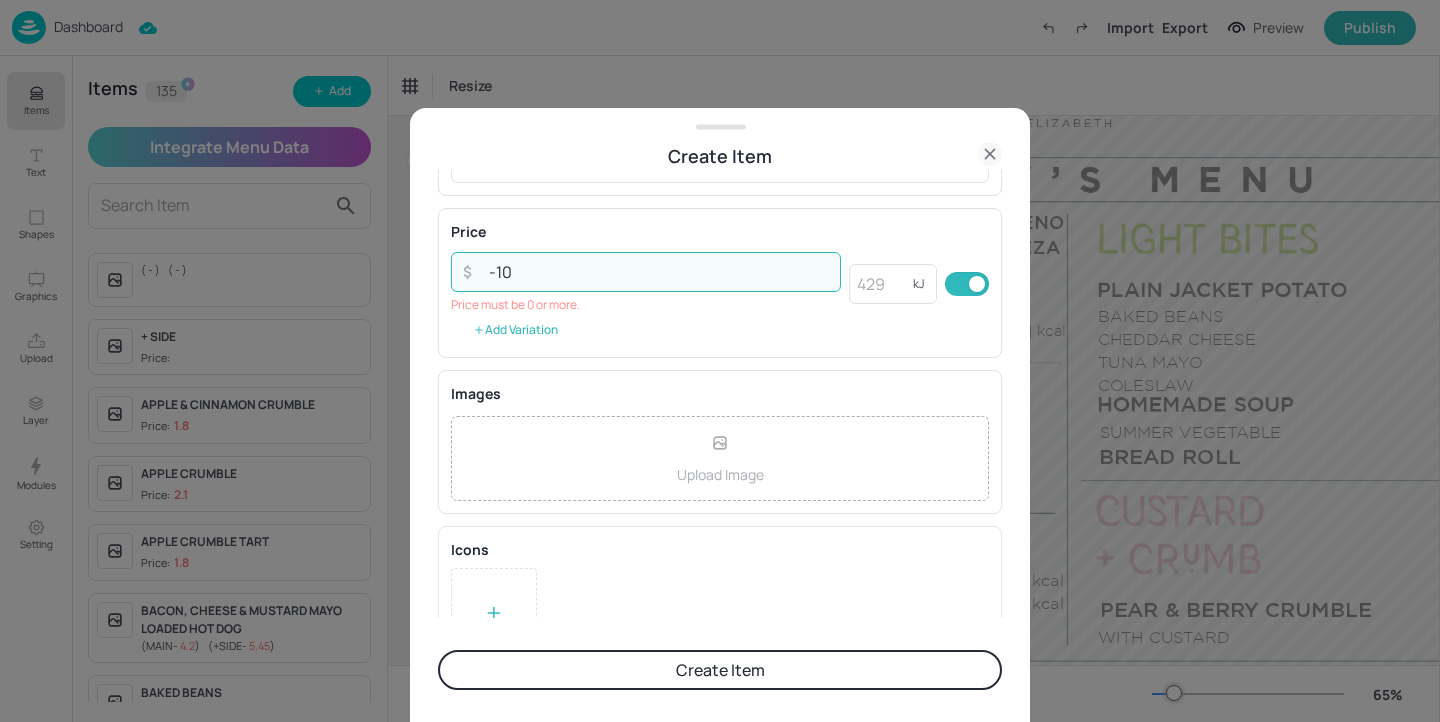 type on "-10" 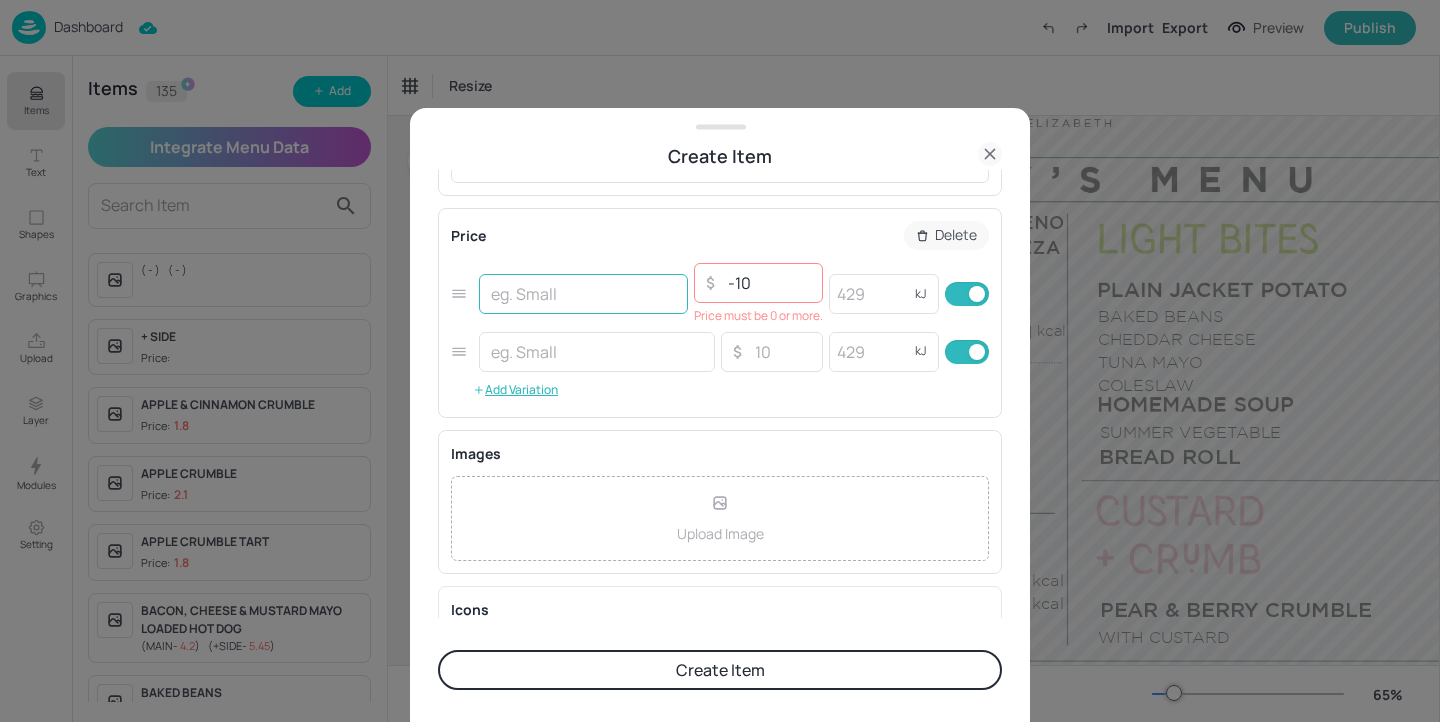 click at bounding box center [583, 294] 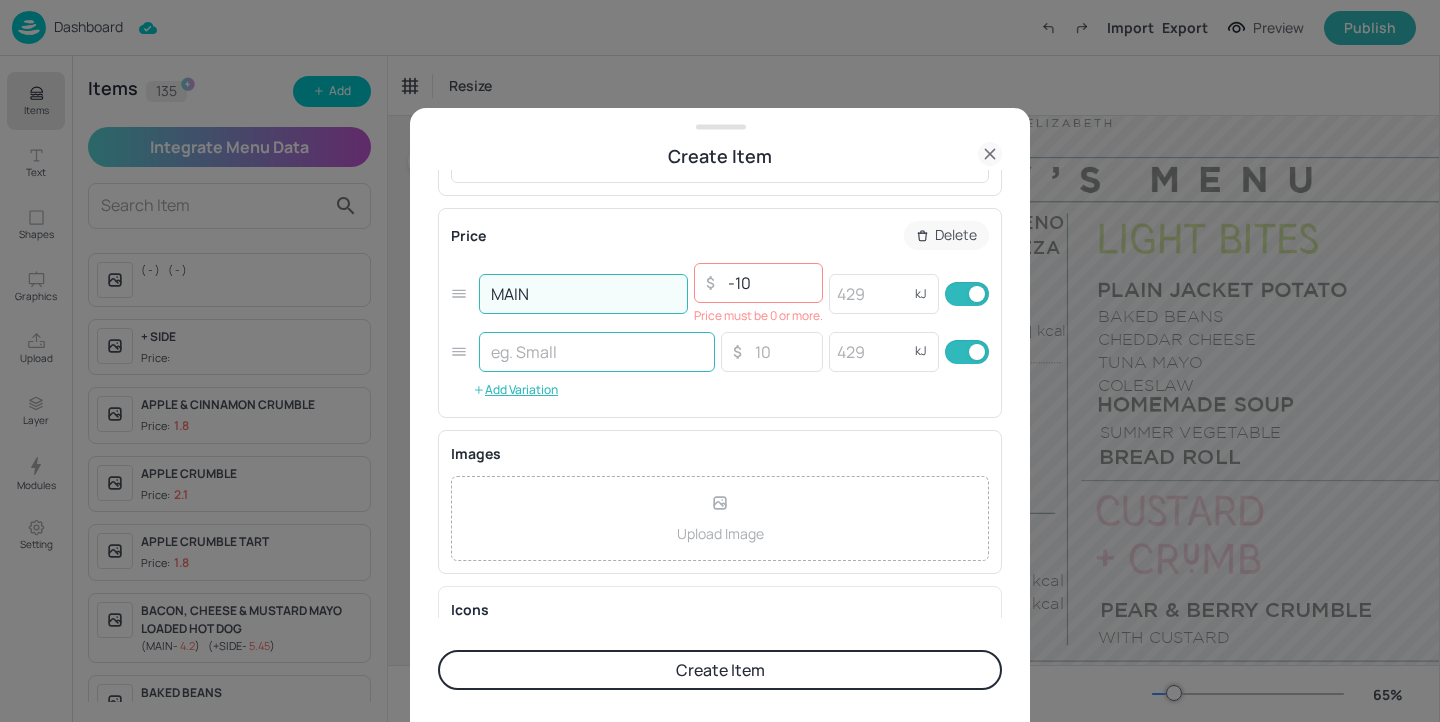 type on "MAIN" 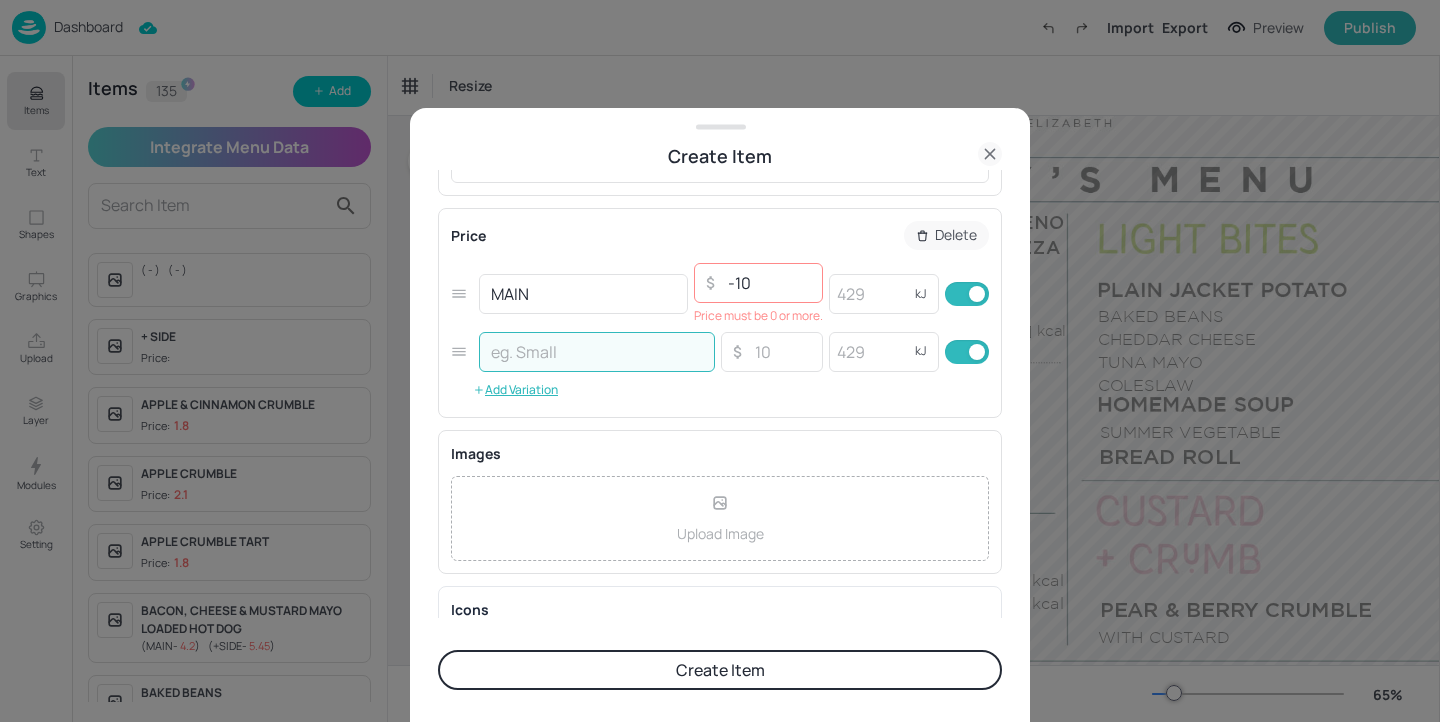 click at bounding box center (597, 352) 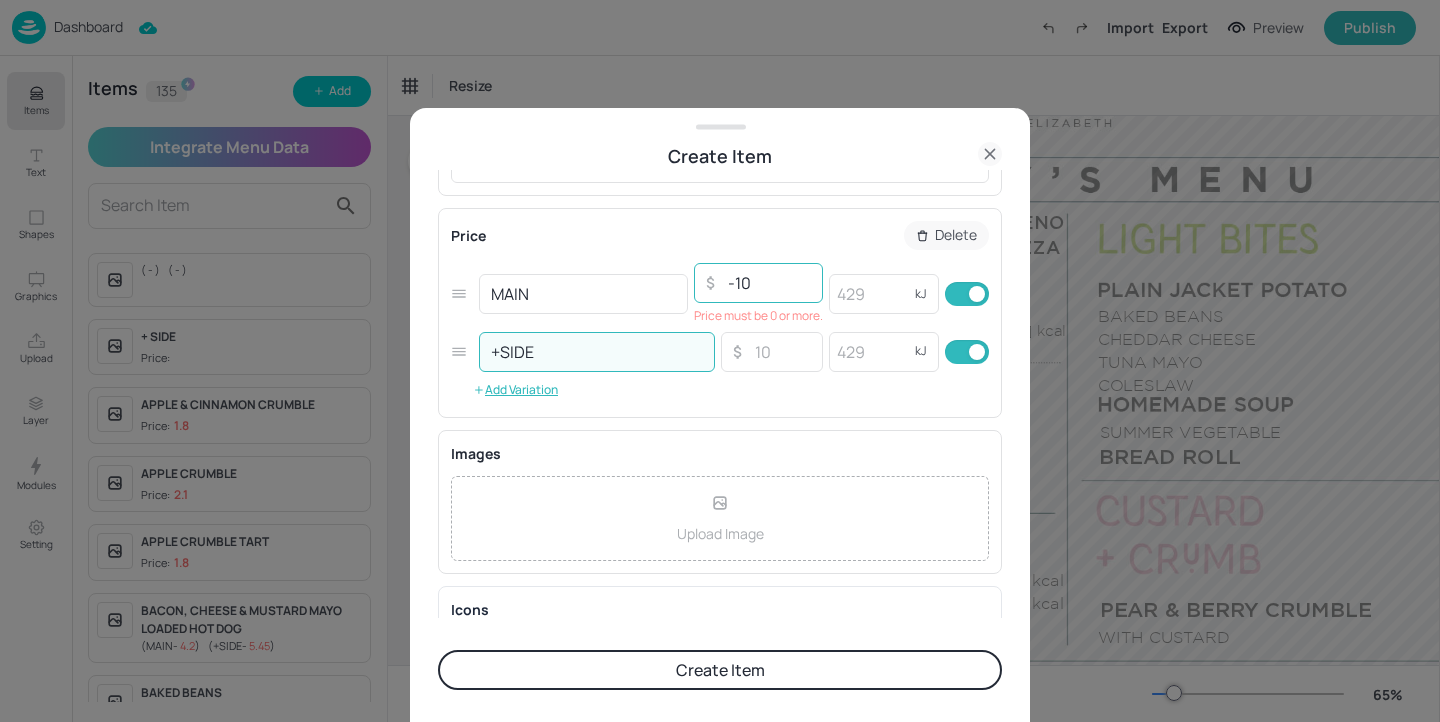 type on "+SIDE" 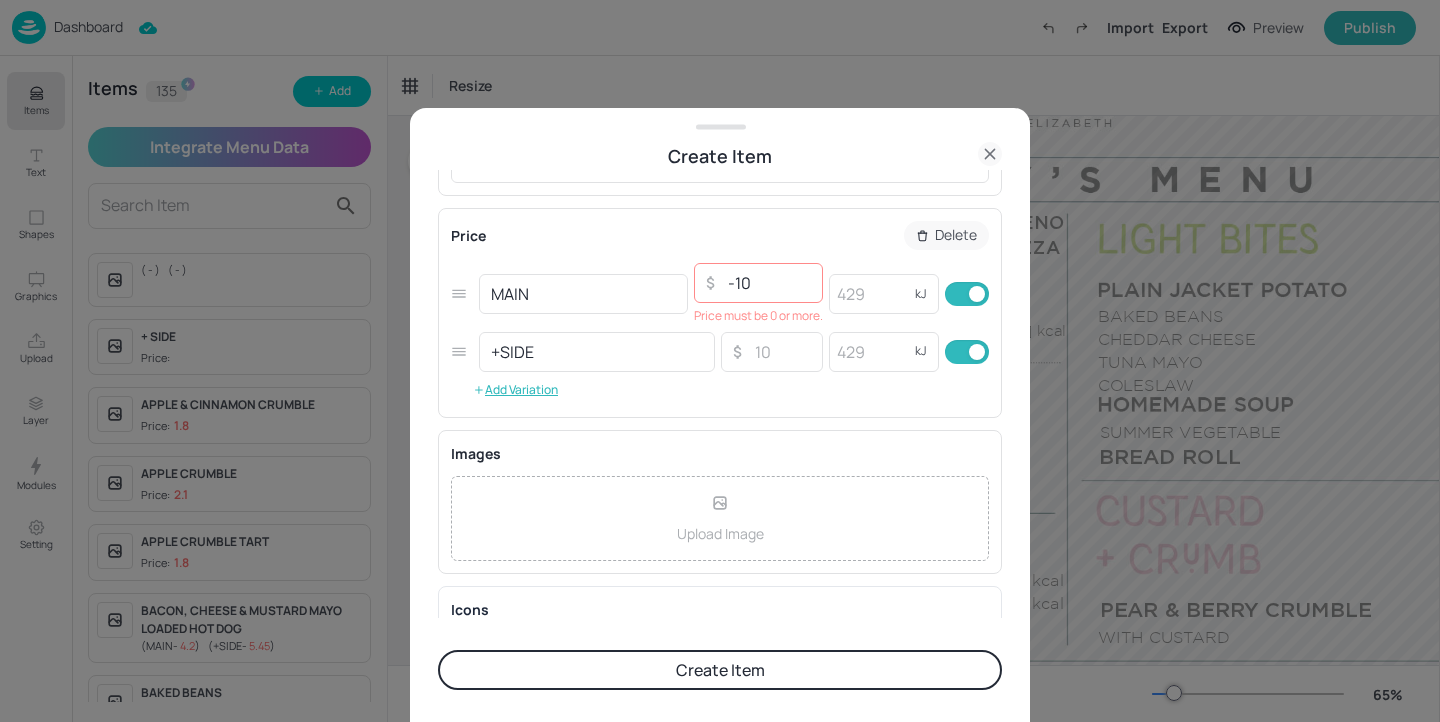 drag, startPoint x: 775, startPoint y: 278, endPoint x: 593, endPoint y: 270, distance: 182.17574 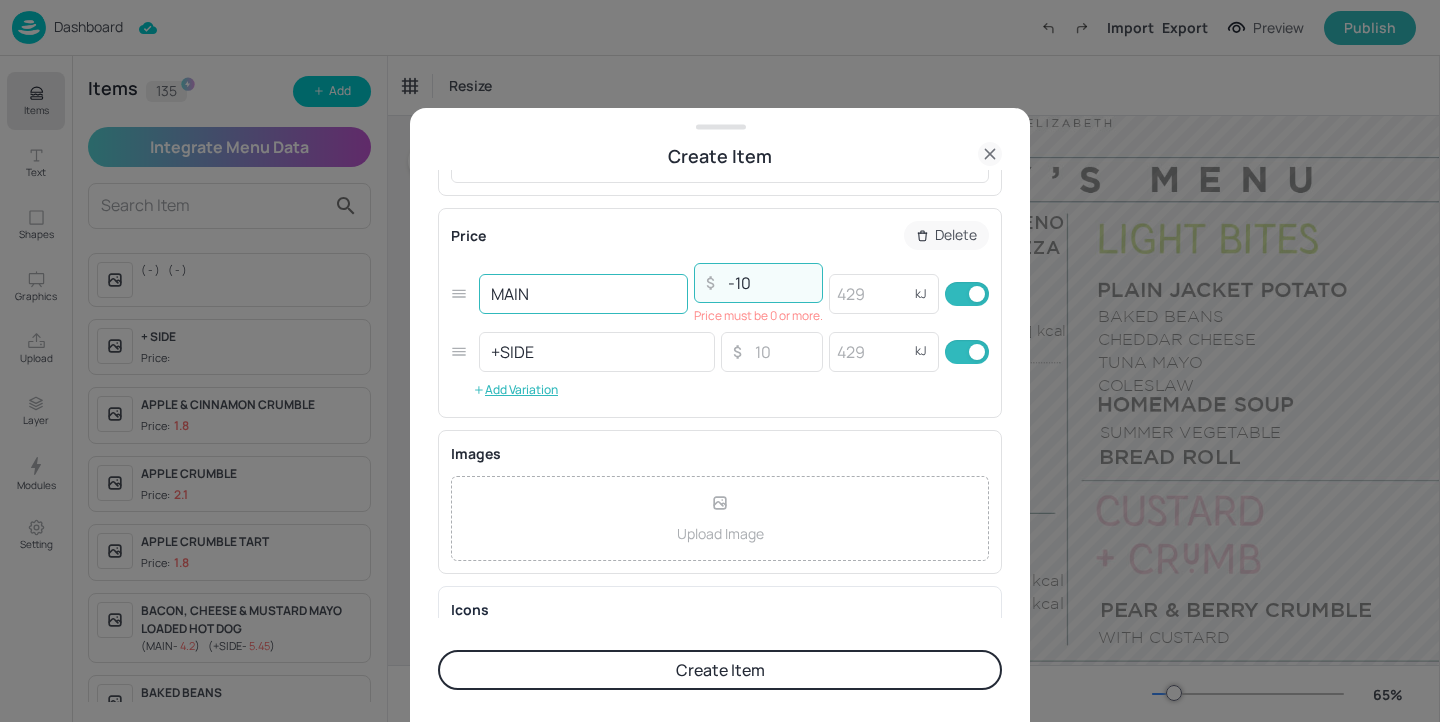 drag, startPoint x: 770, startPoint y: 274, endPoint x: 653, endPoint y: 274, distance: 117 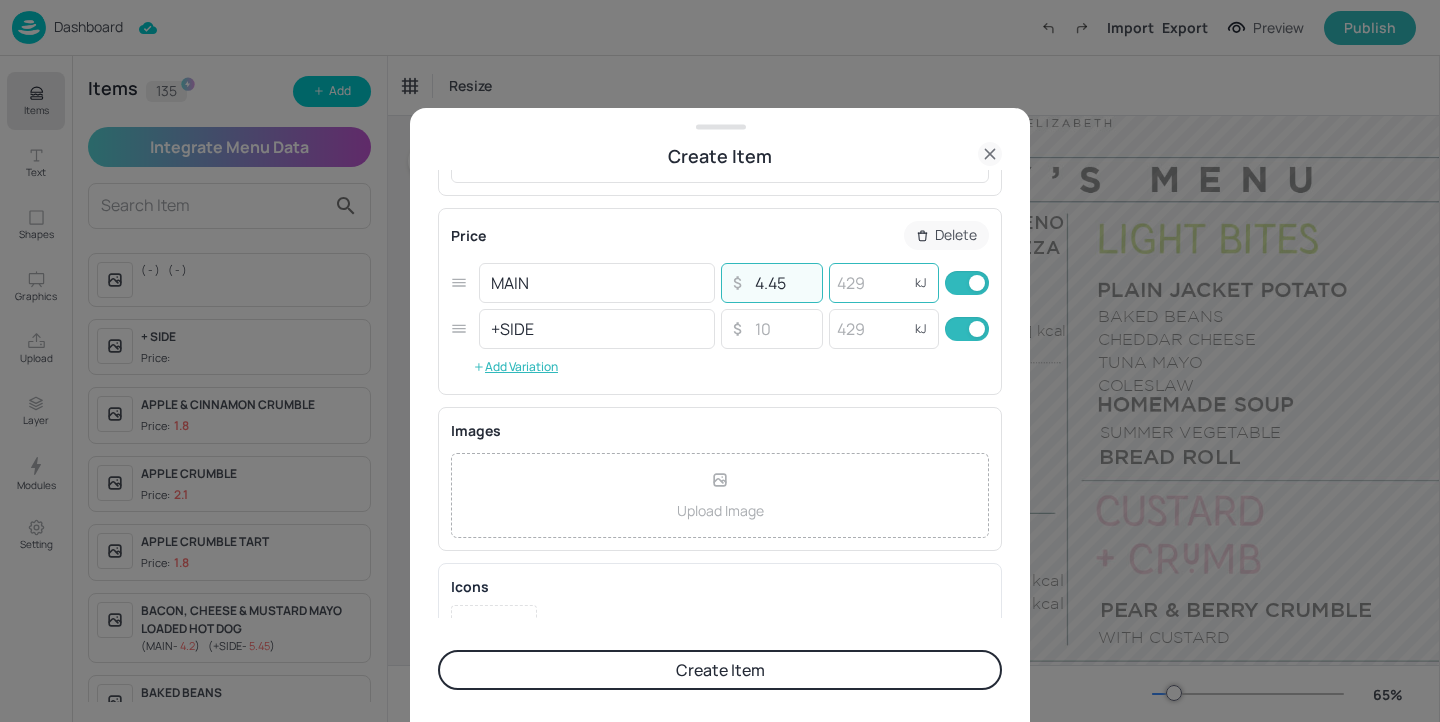 type on "4.45" 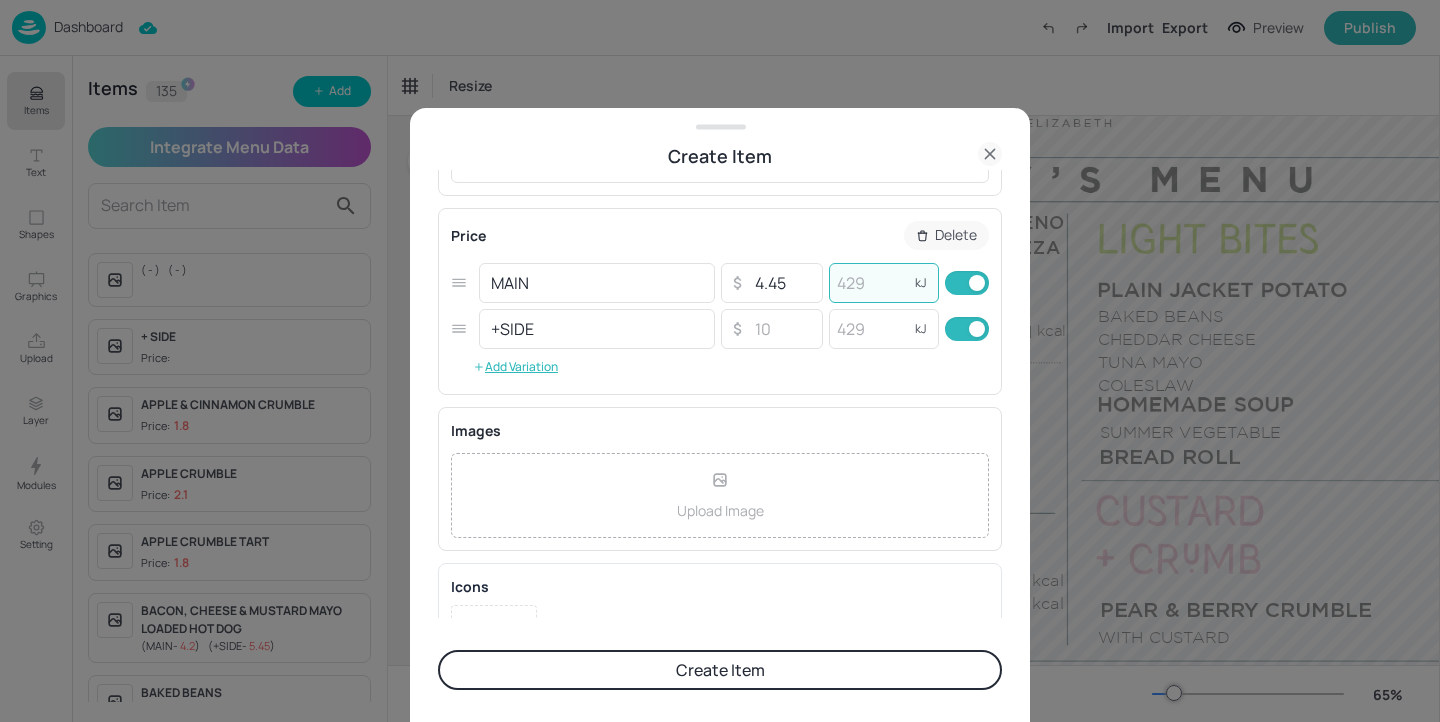 click at bounding box center [869, 283] 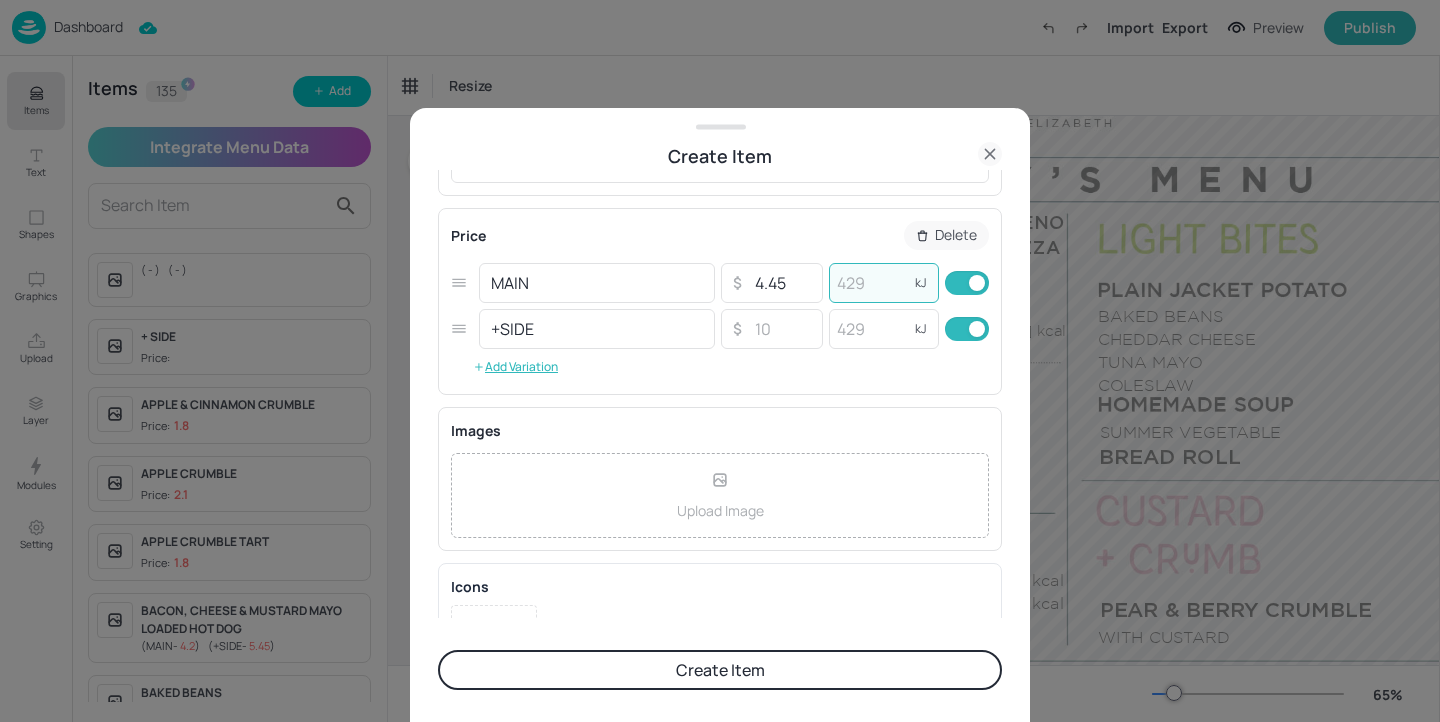 type on "[NUM]" 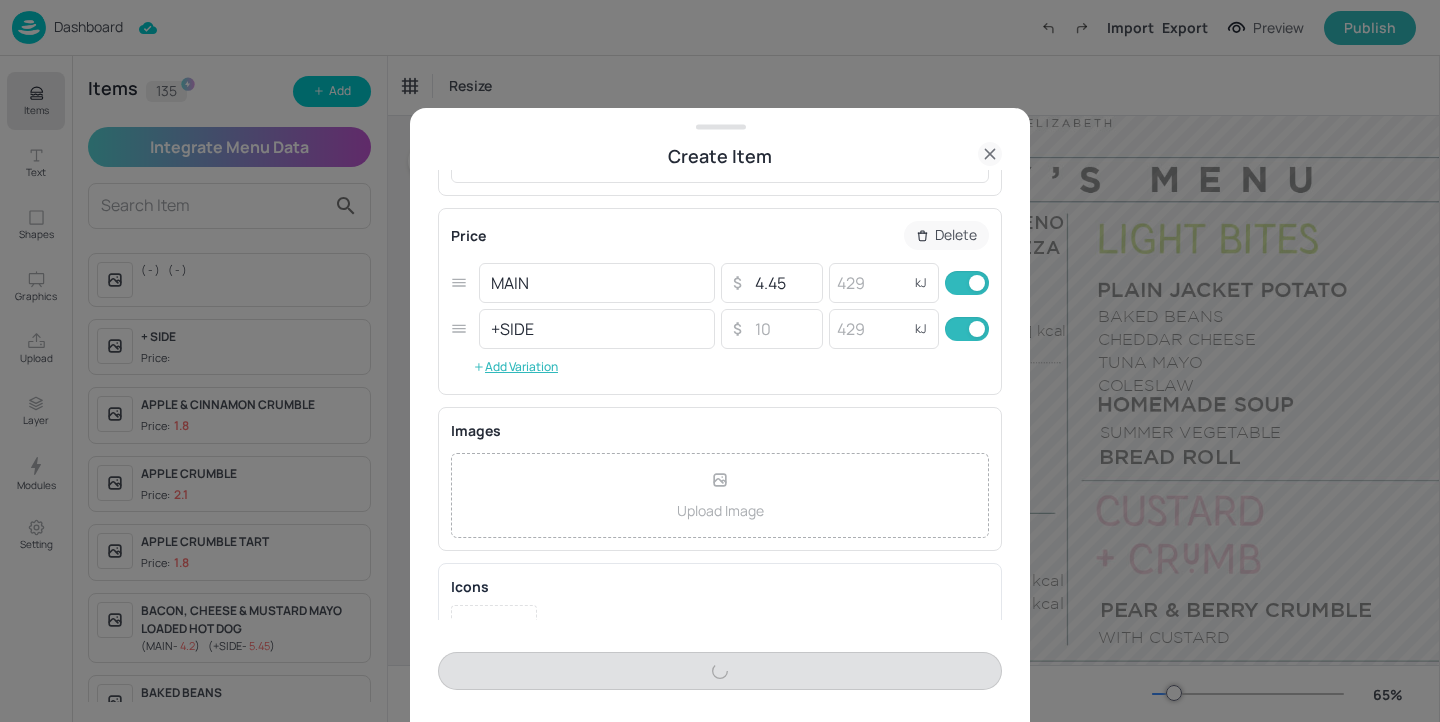 click at bounding box center (977, 329) 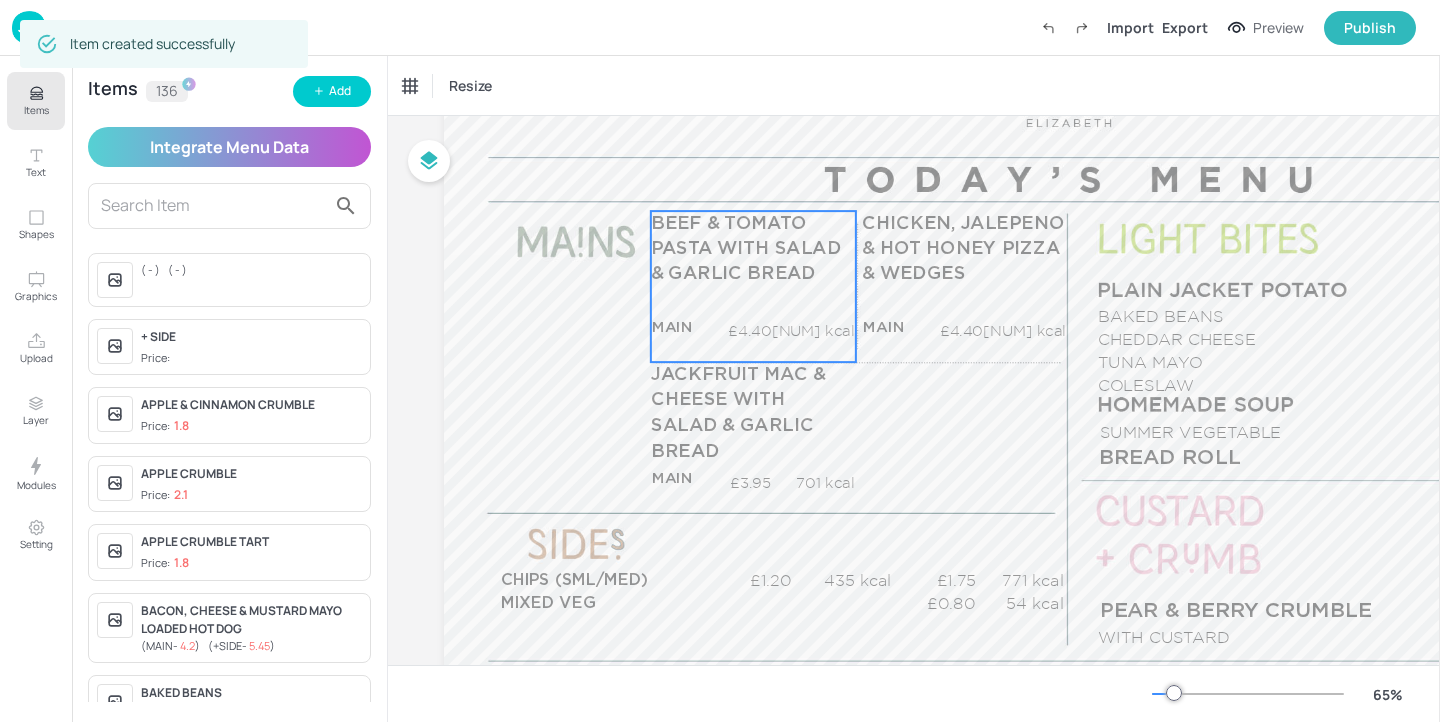 click on "BEEF & TOMATO PASTA WITH SALAD & GARLIC BREAD MAIN £4.40 738 kcal +SIDE £5.45 kcal" at bounding box center (753, 286) 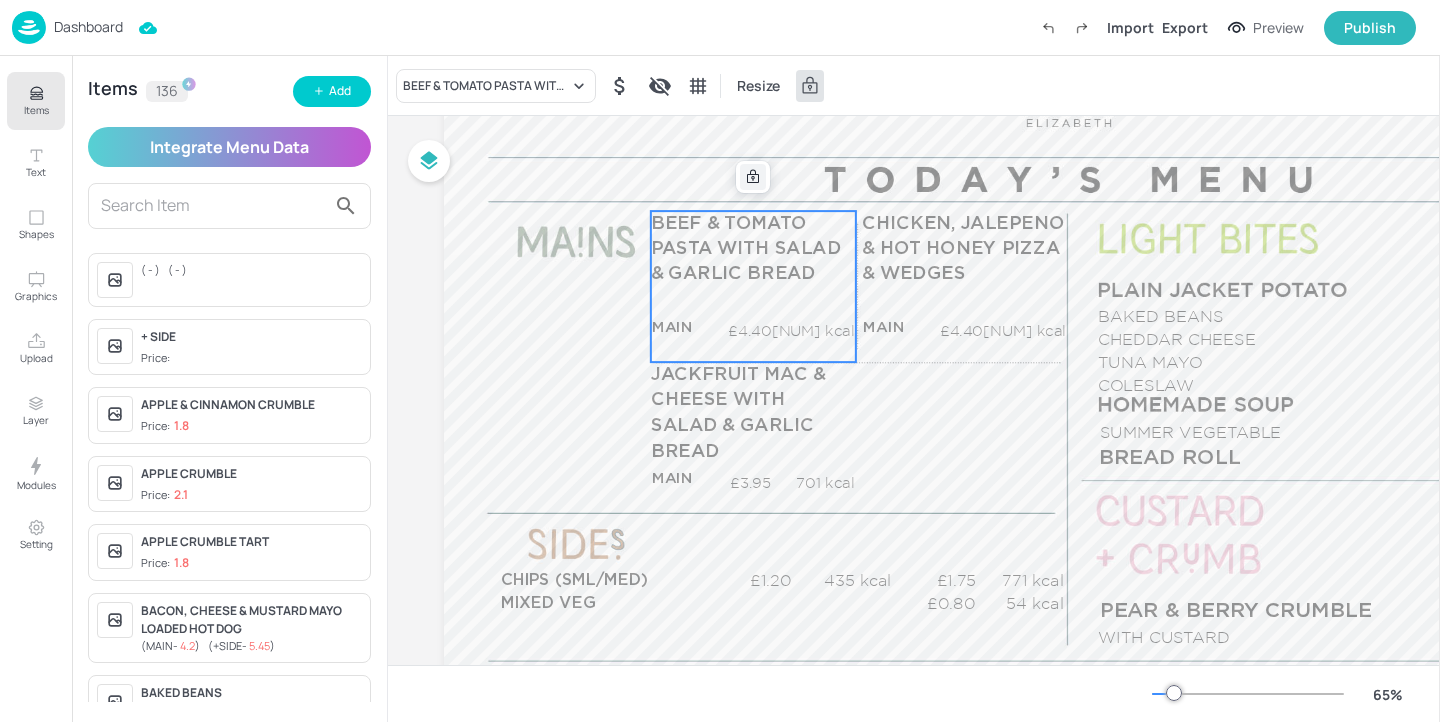 click at bounding box center [753, 177] 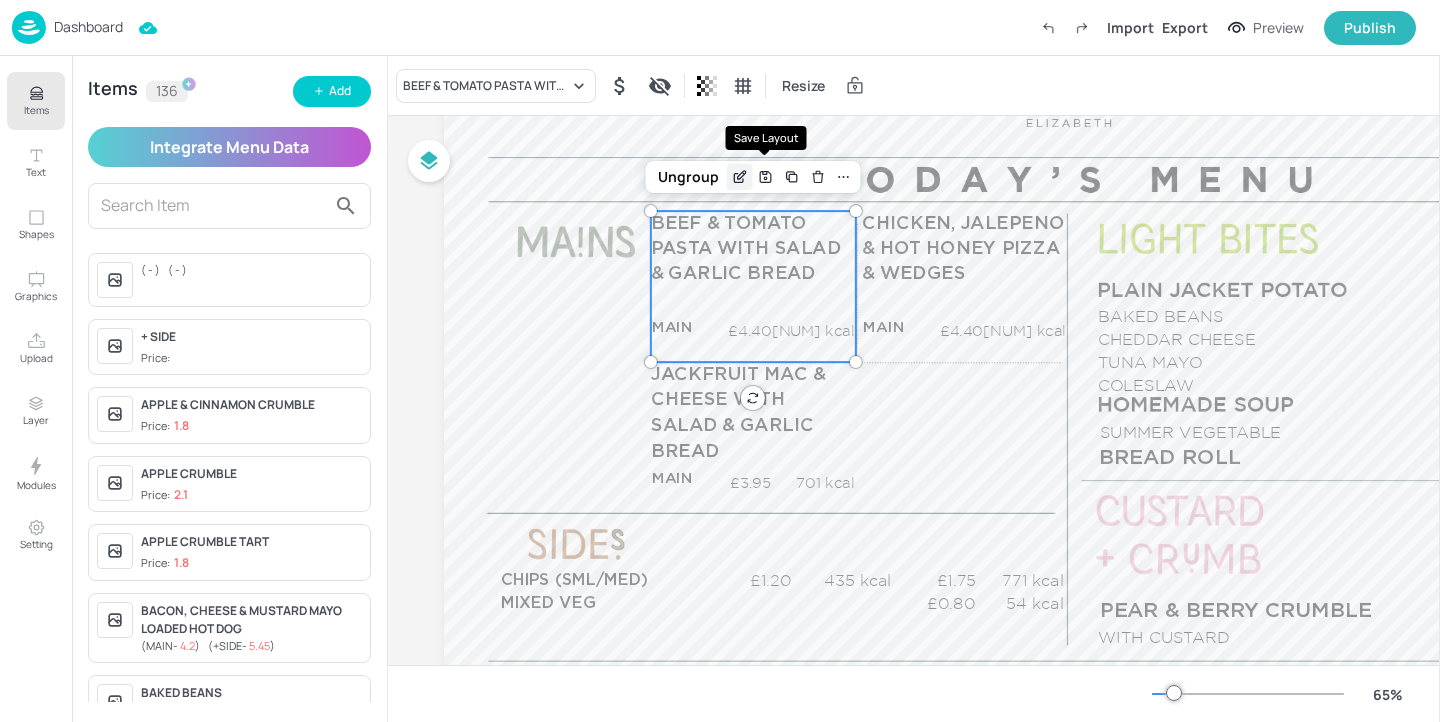 click 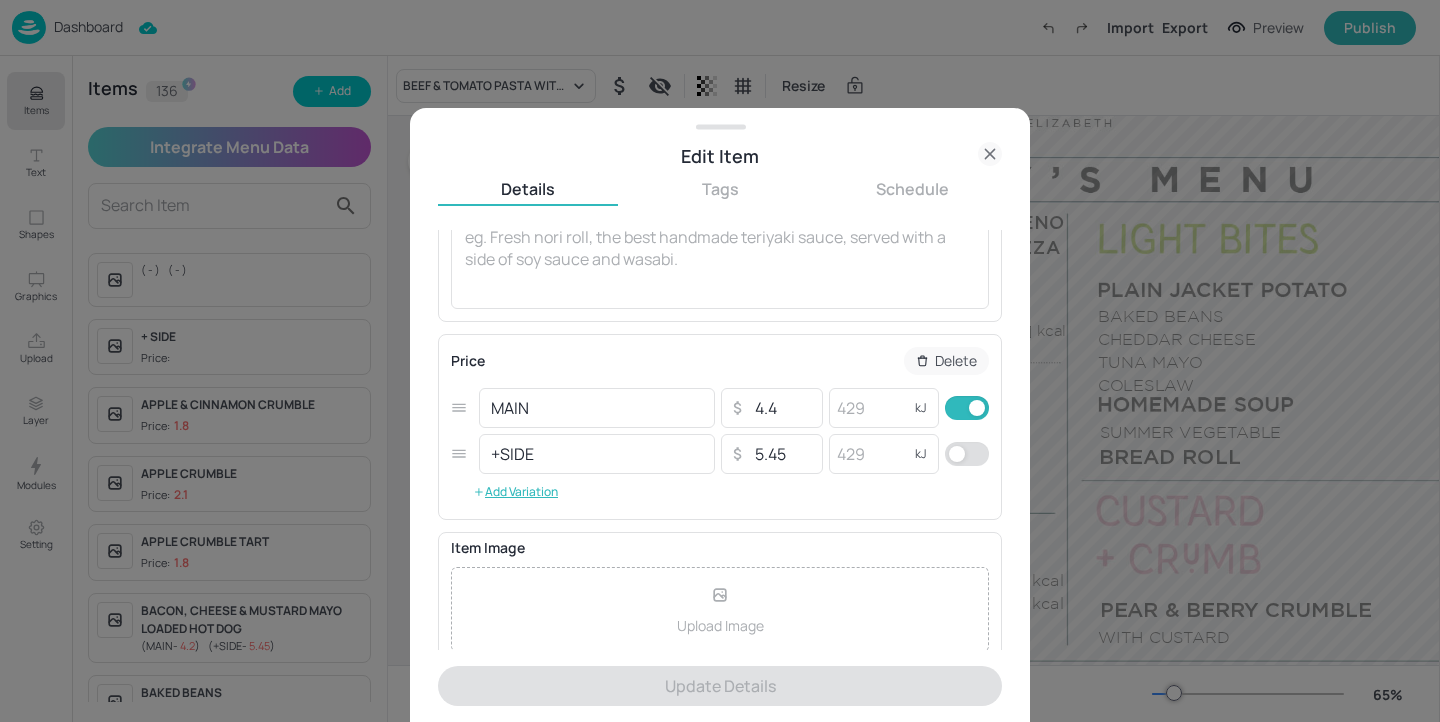 scroll, scrollTop: 267, scrollLeft: 0, axis: vertical 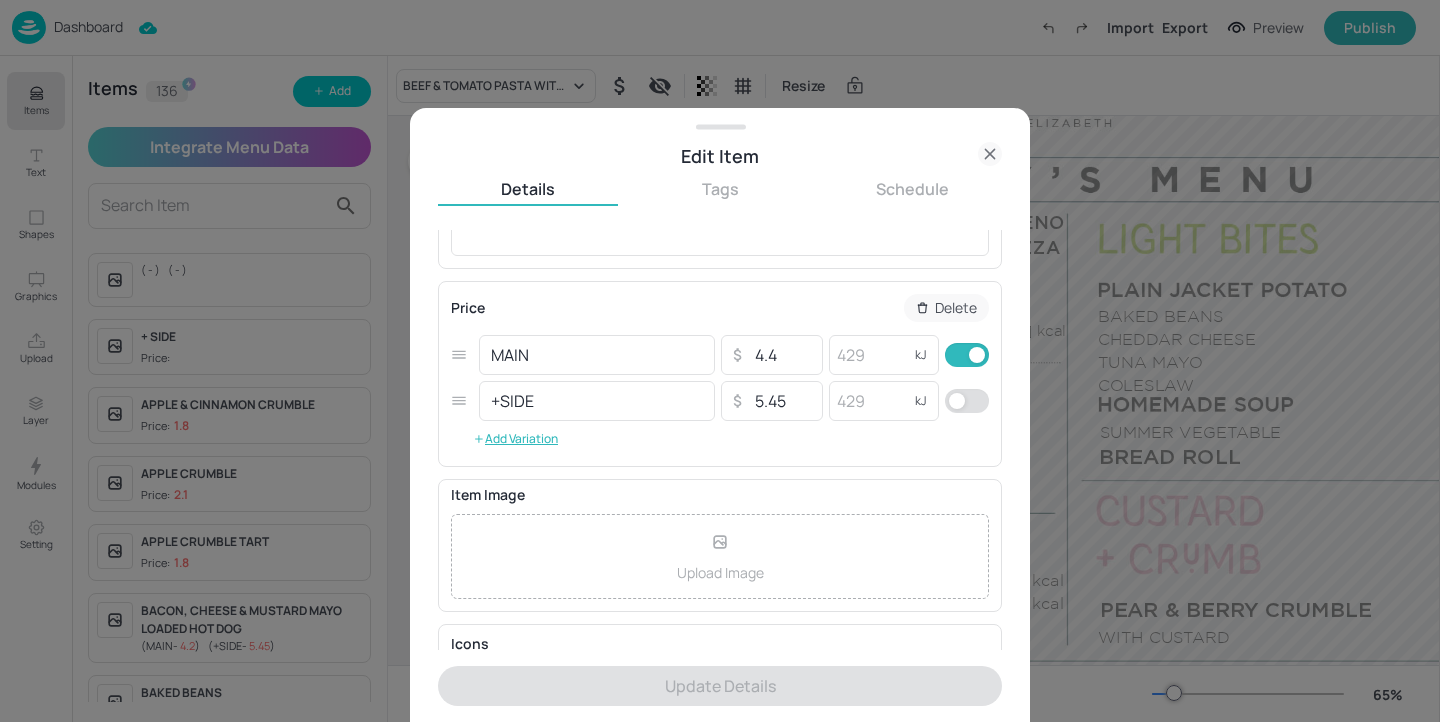 click at bounding box center (957, 401) 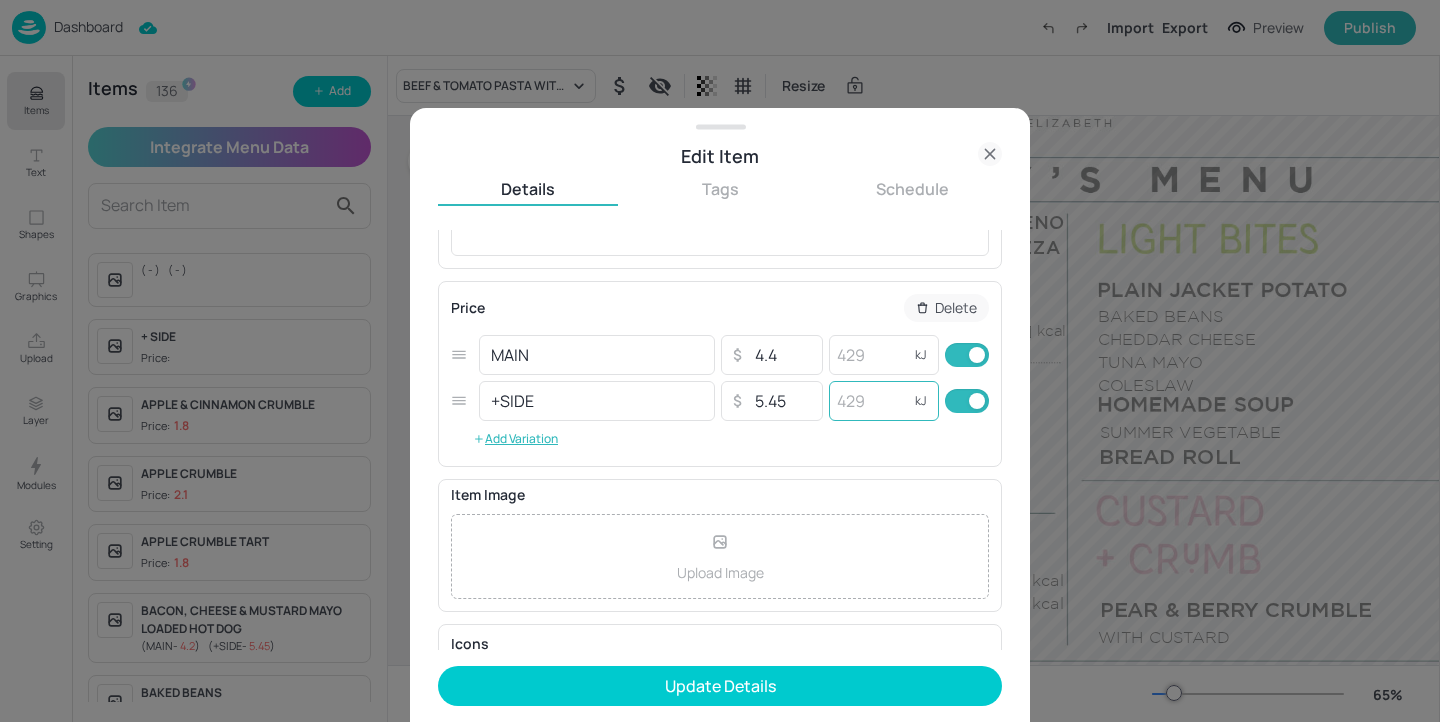 click at bounding box center [869, 401] 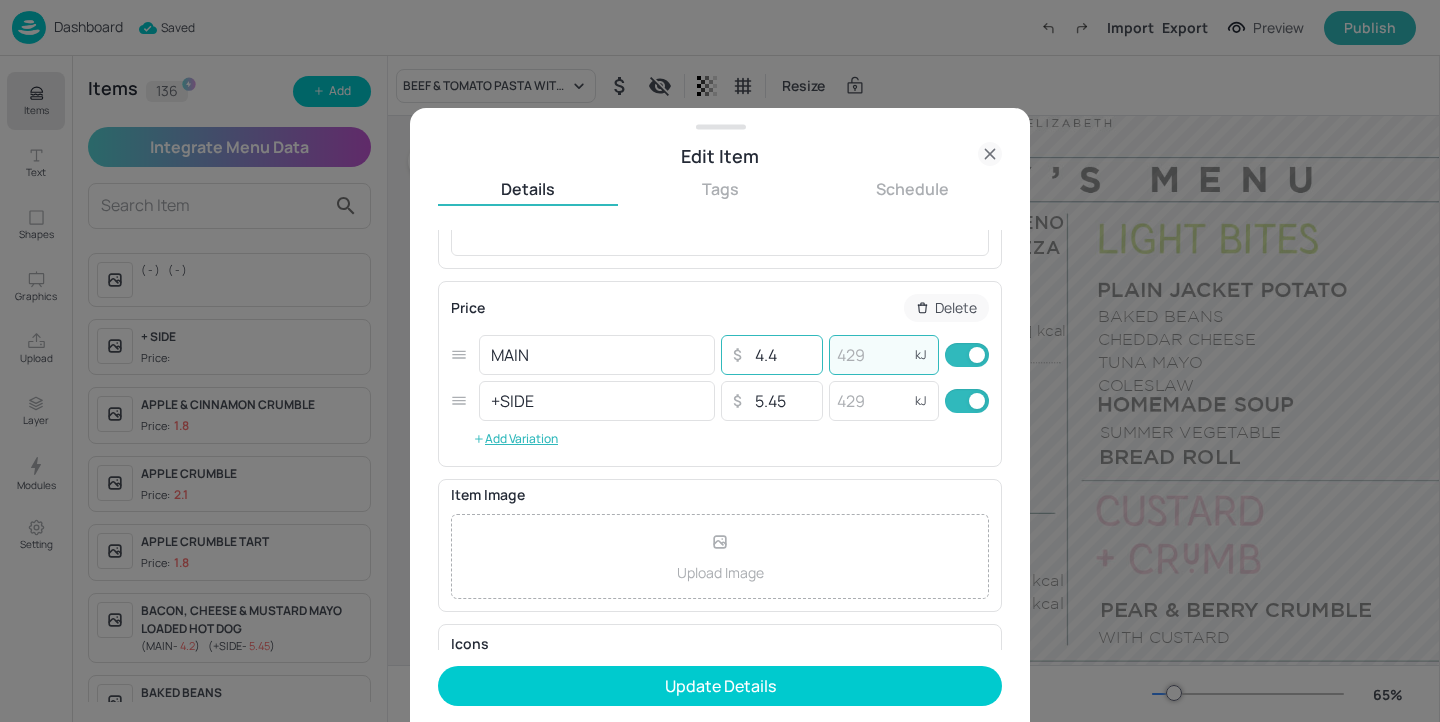 drag, startPoint x: 876, startPoint y: 362, endPoint x: 814, endPoint y: 358, distance: 62.1289 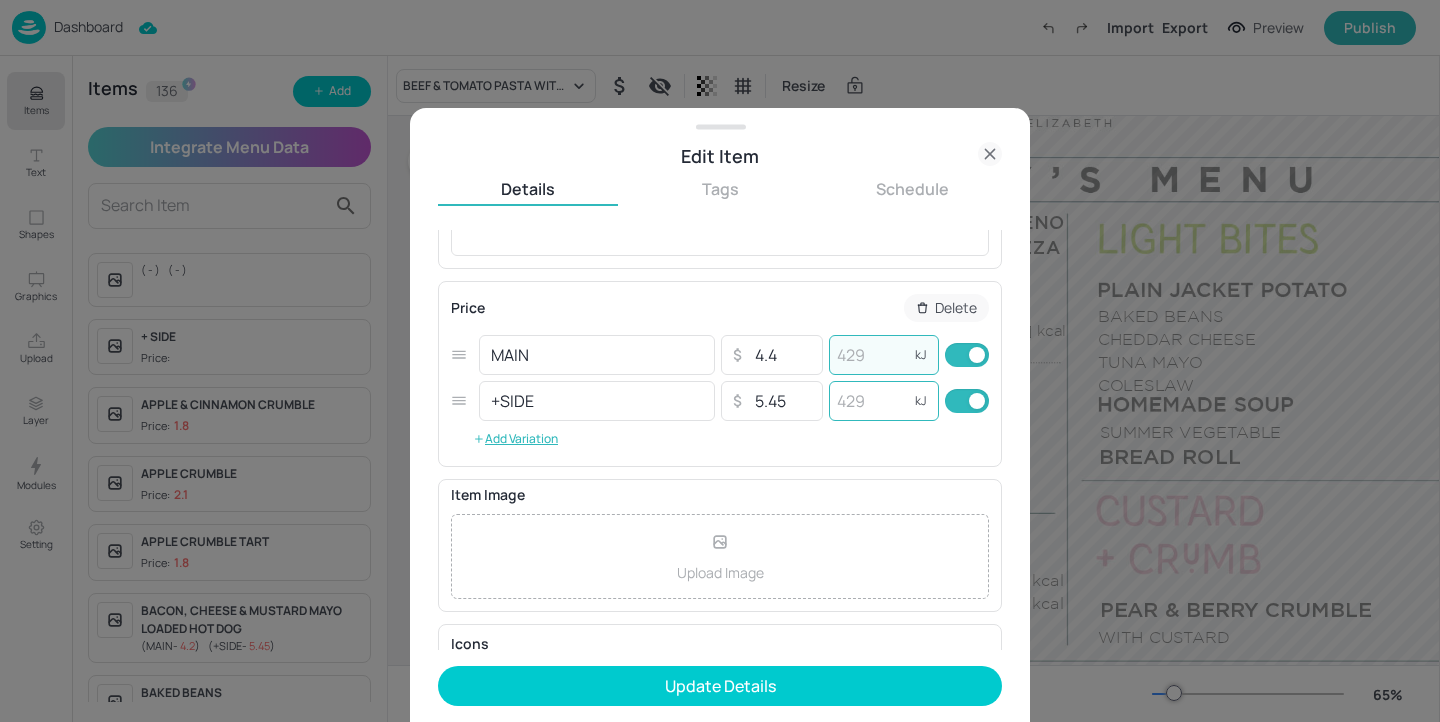 type 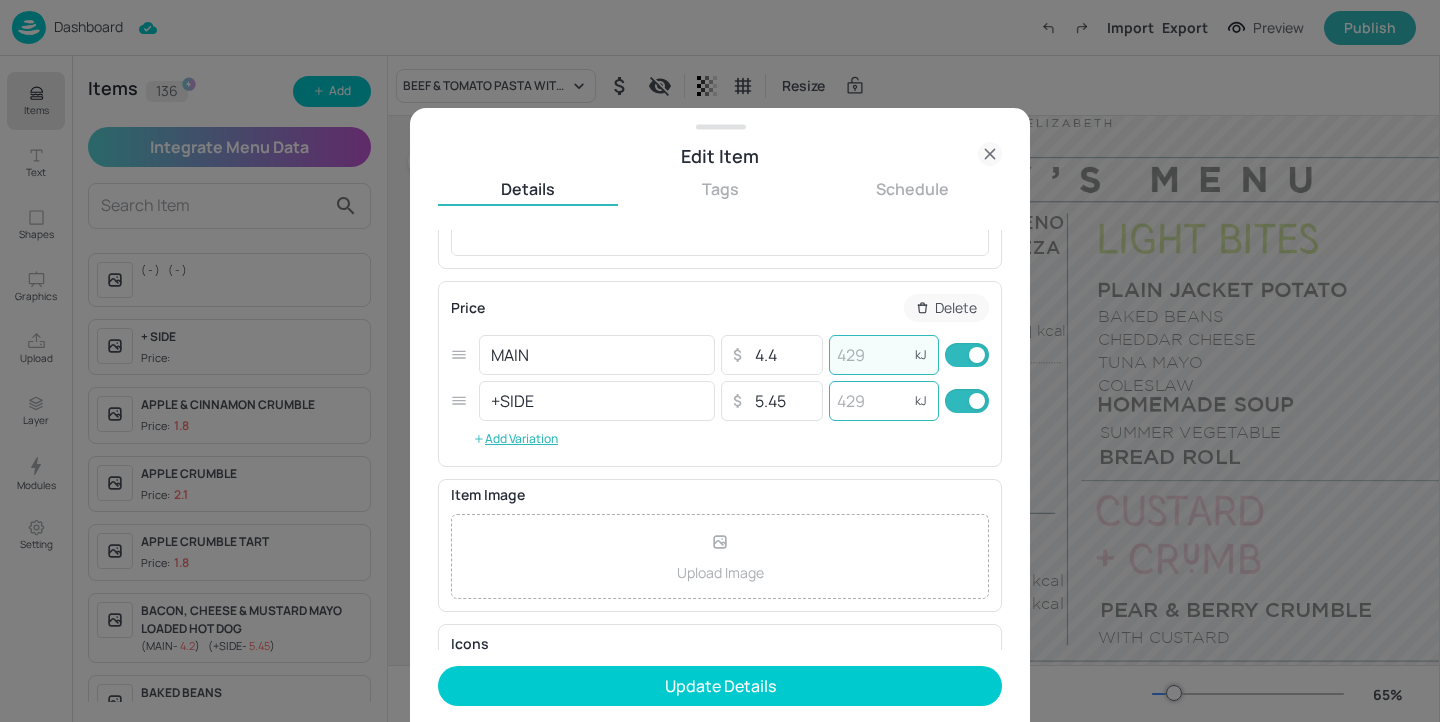click at bounding box center (869, 401) 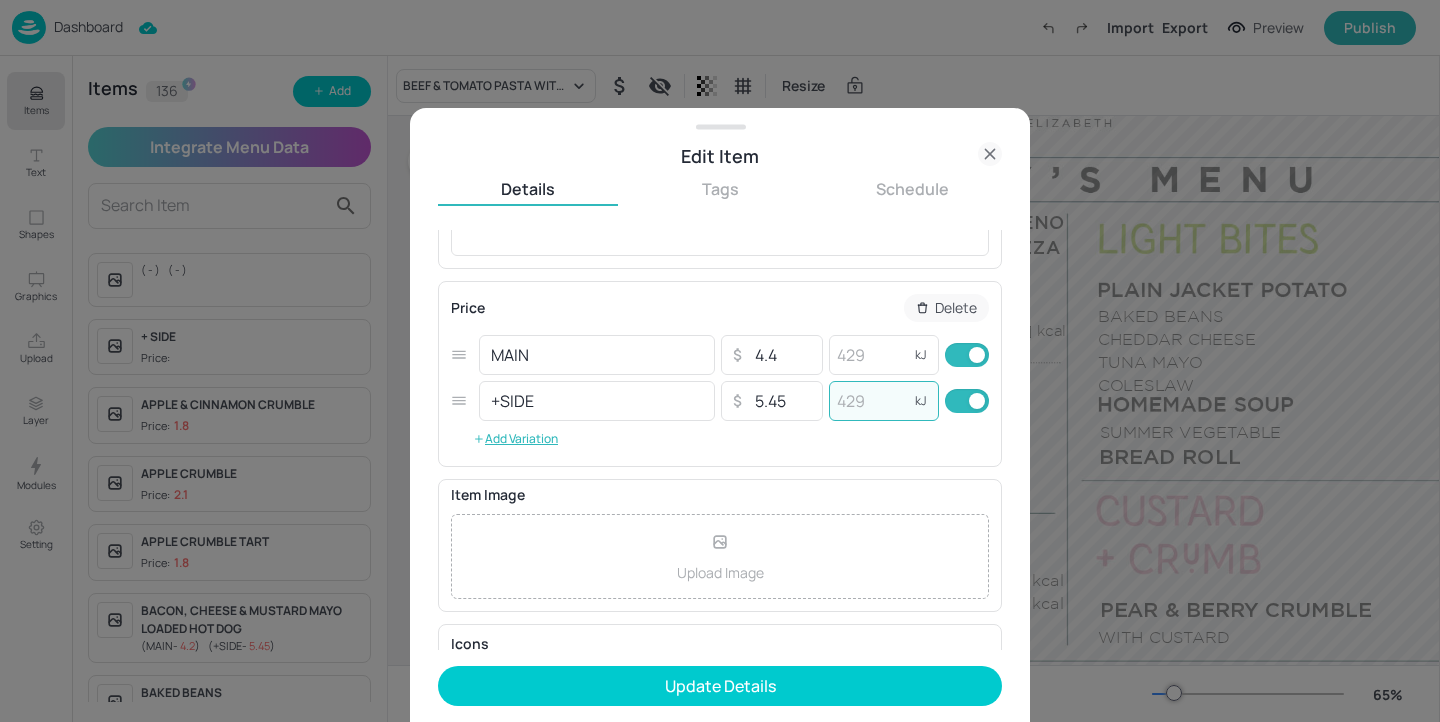 paste on "[NUM]" 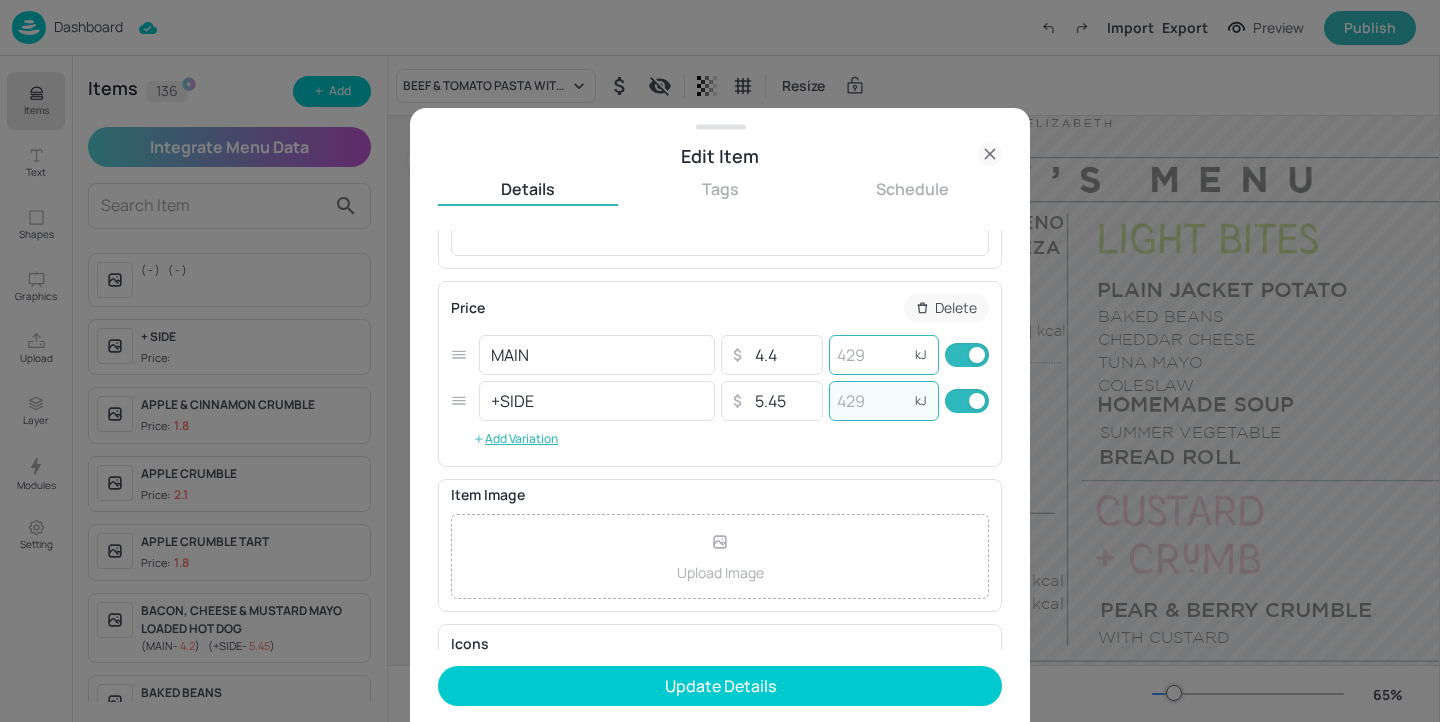 type on "[NUM]" 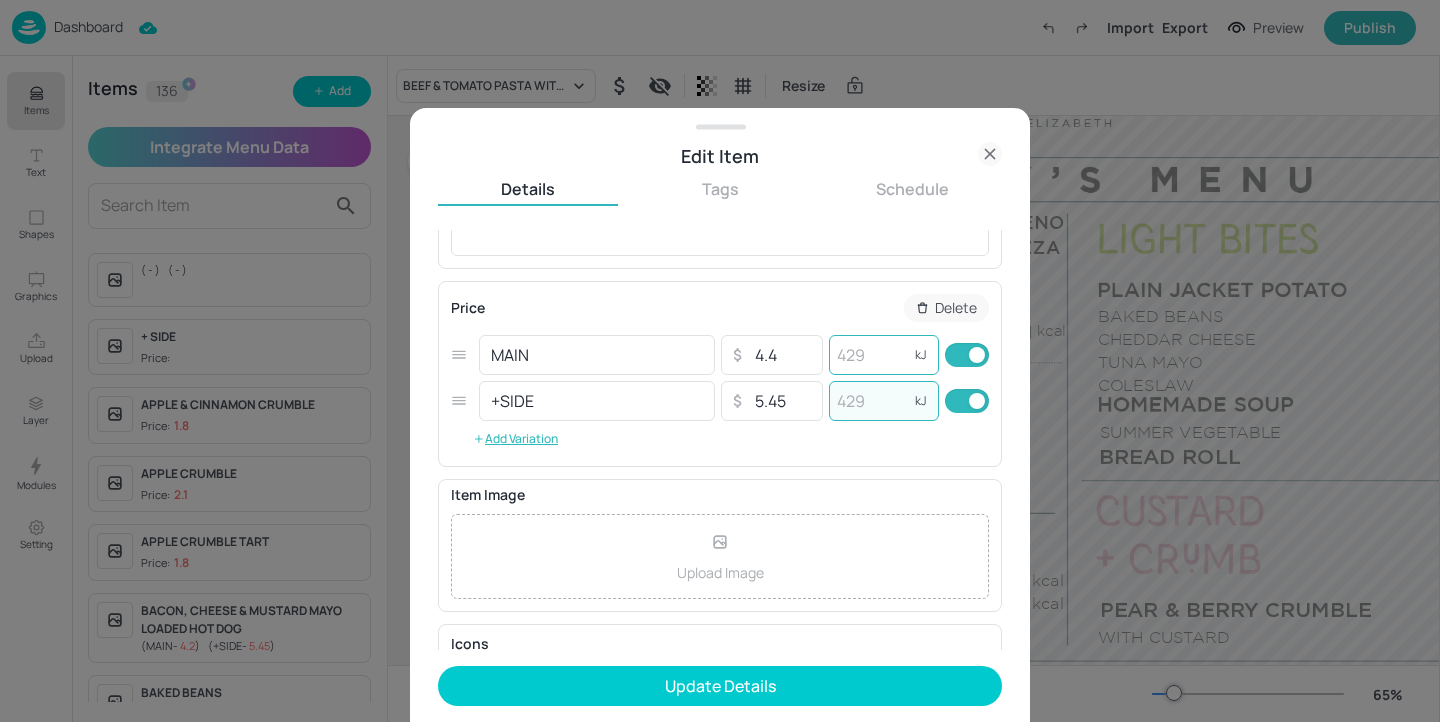 click at bounding box center (869, 355) 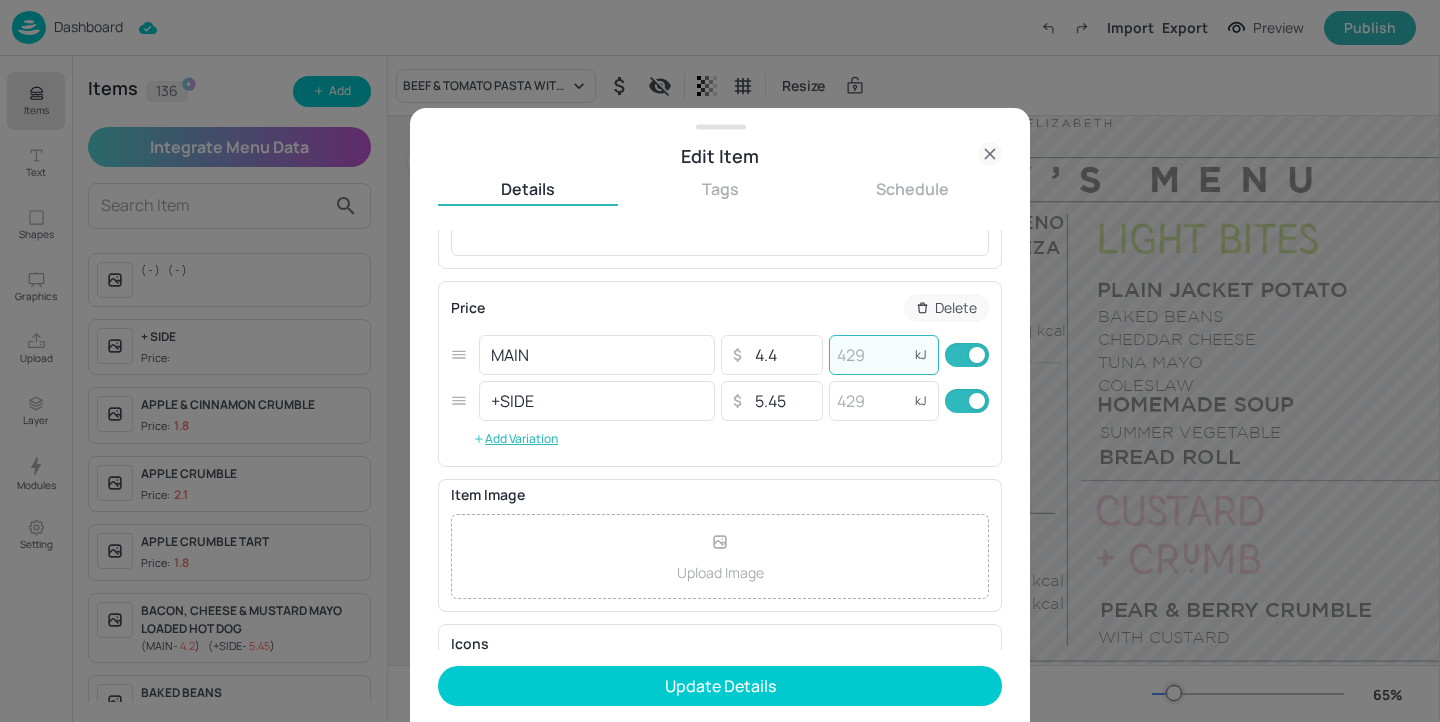 paste on "[NUM]" 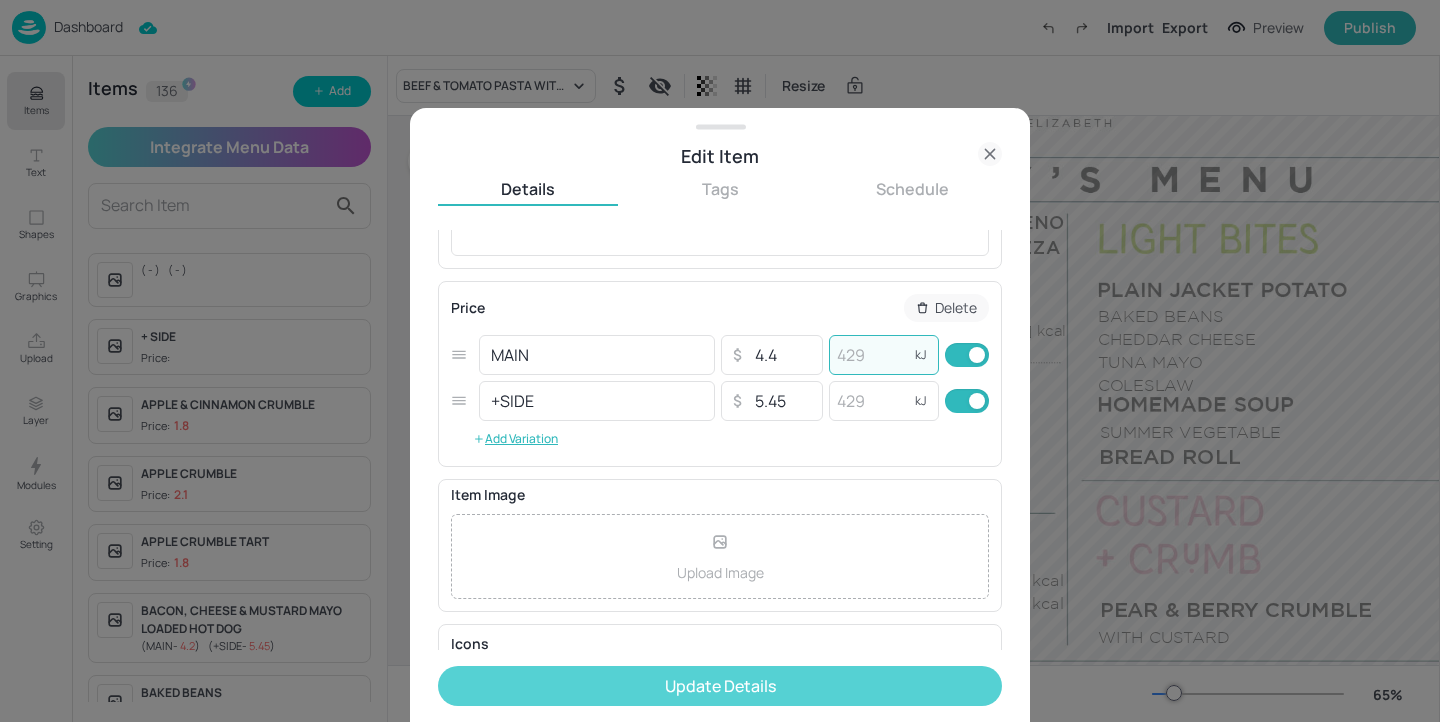 type on "[NUM]" 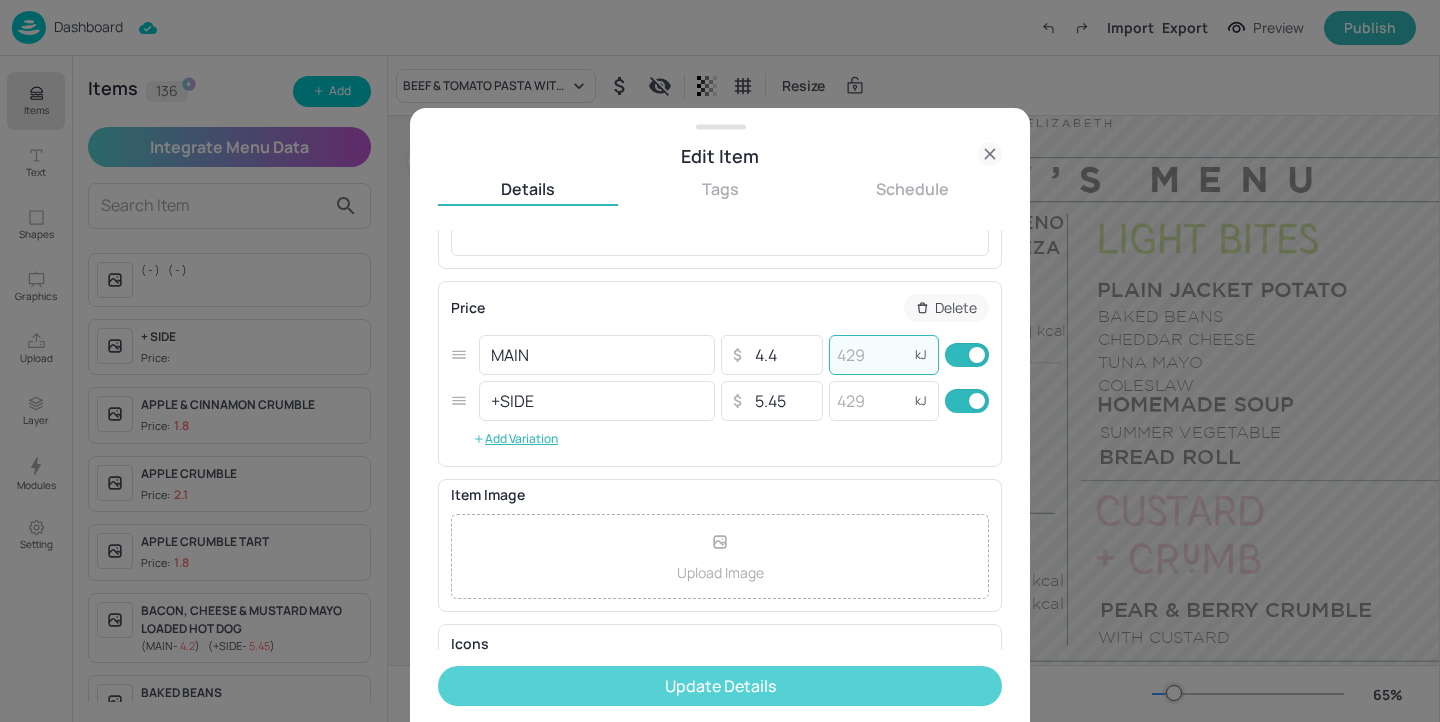 click on "Update Details" at bounding box center (720, 686) 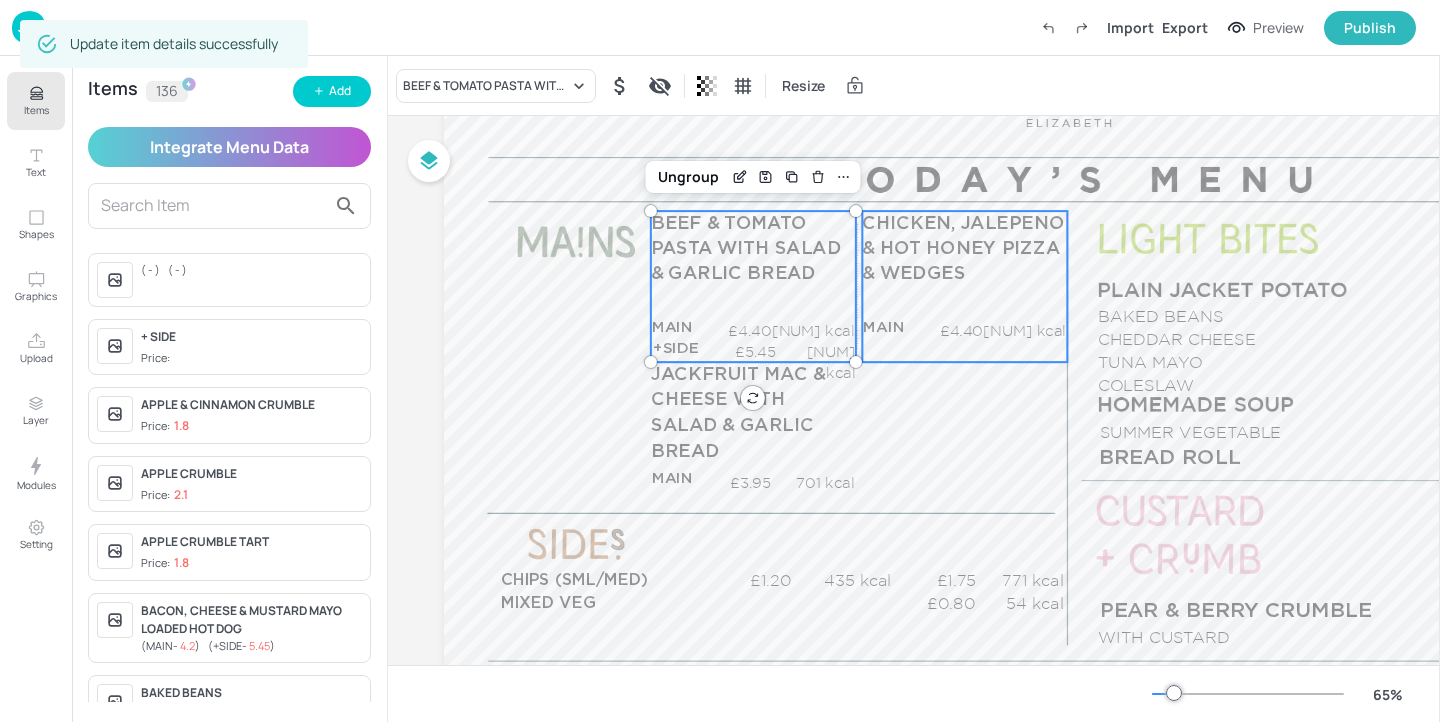 click on "CHICKEN, JALEPENO & HOT HONEY PIZZA & WEDGES MAIN £4.40 1325 kcal +SIDE £5.45  kcal" at bounding box center [964, 286] 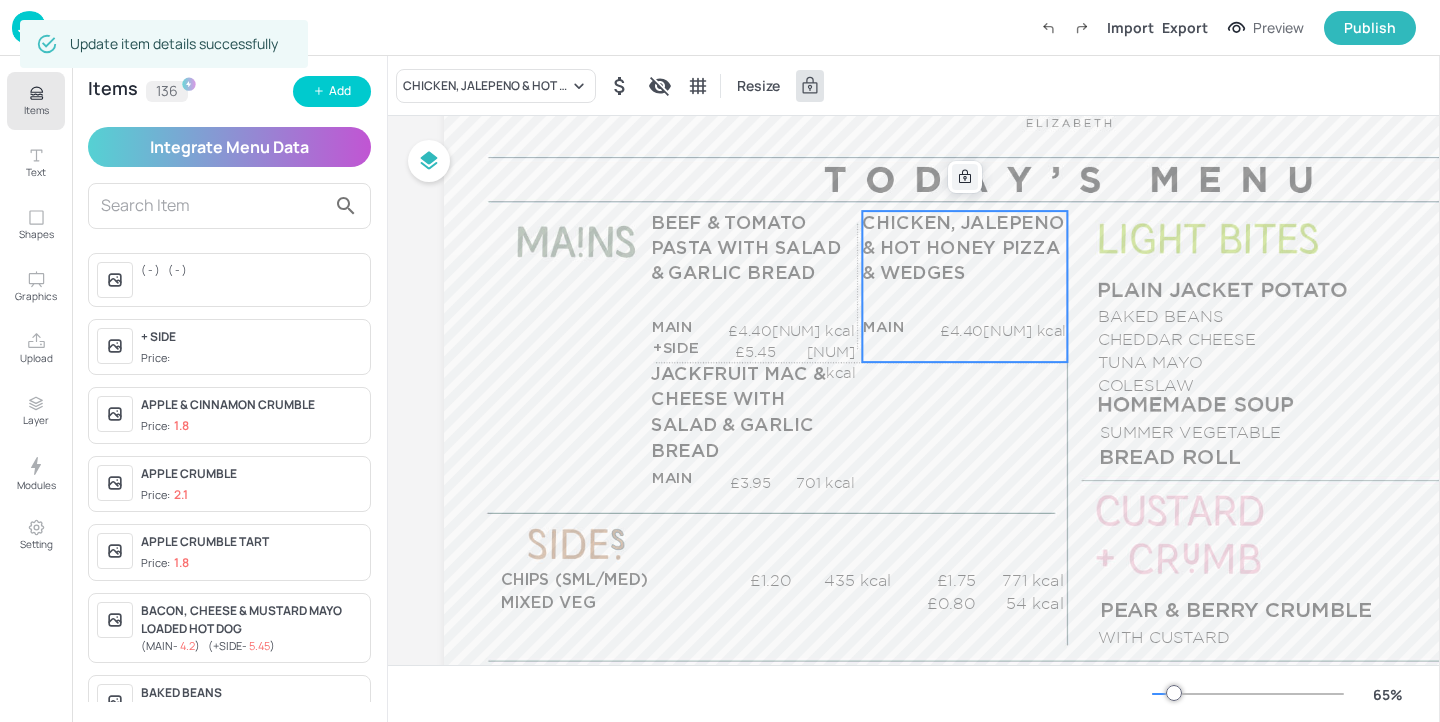 click at bounding box center [965, 177] 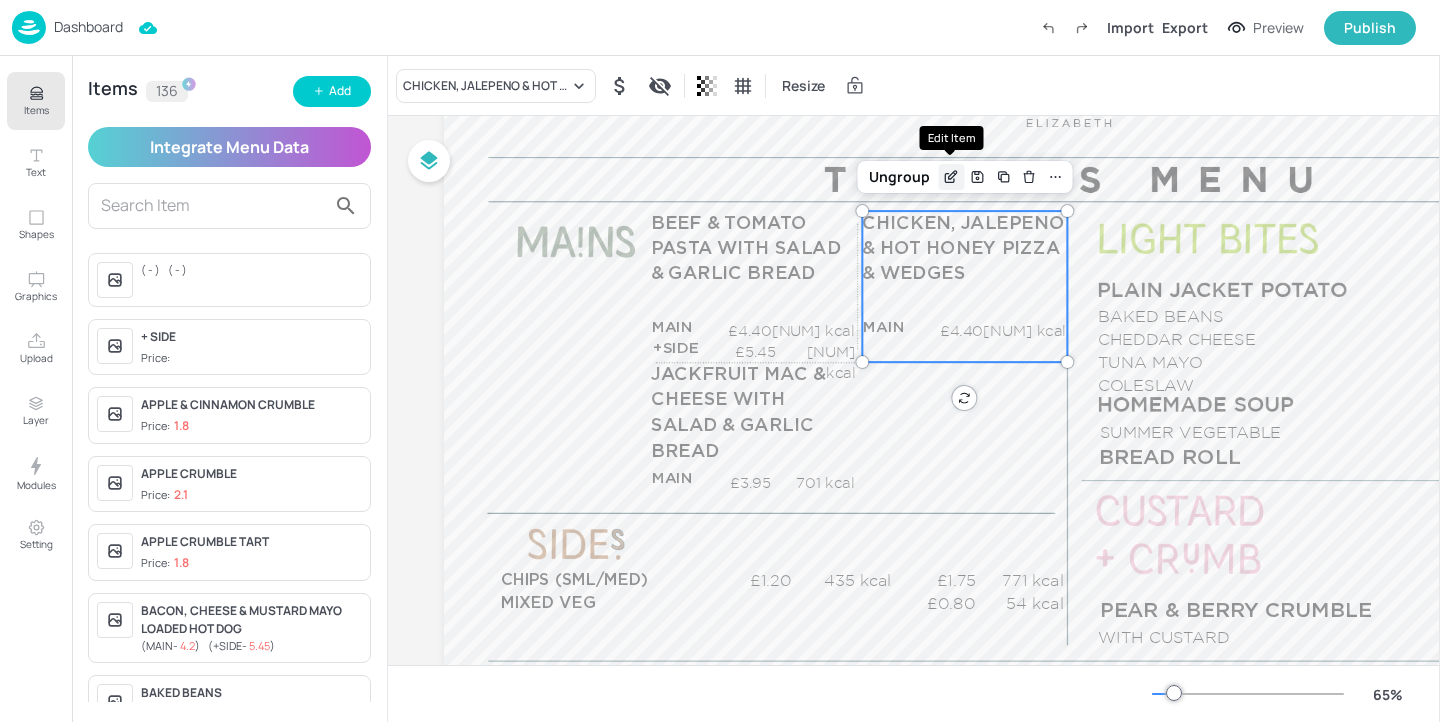 click 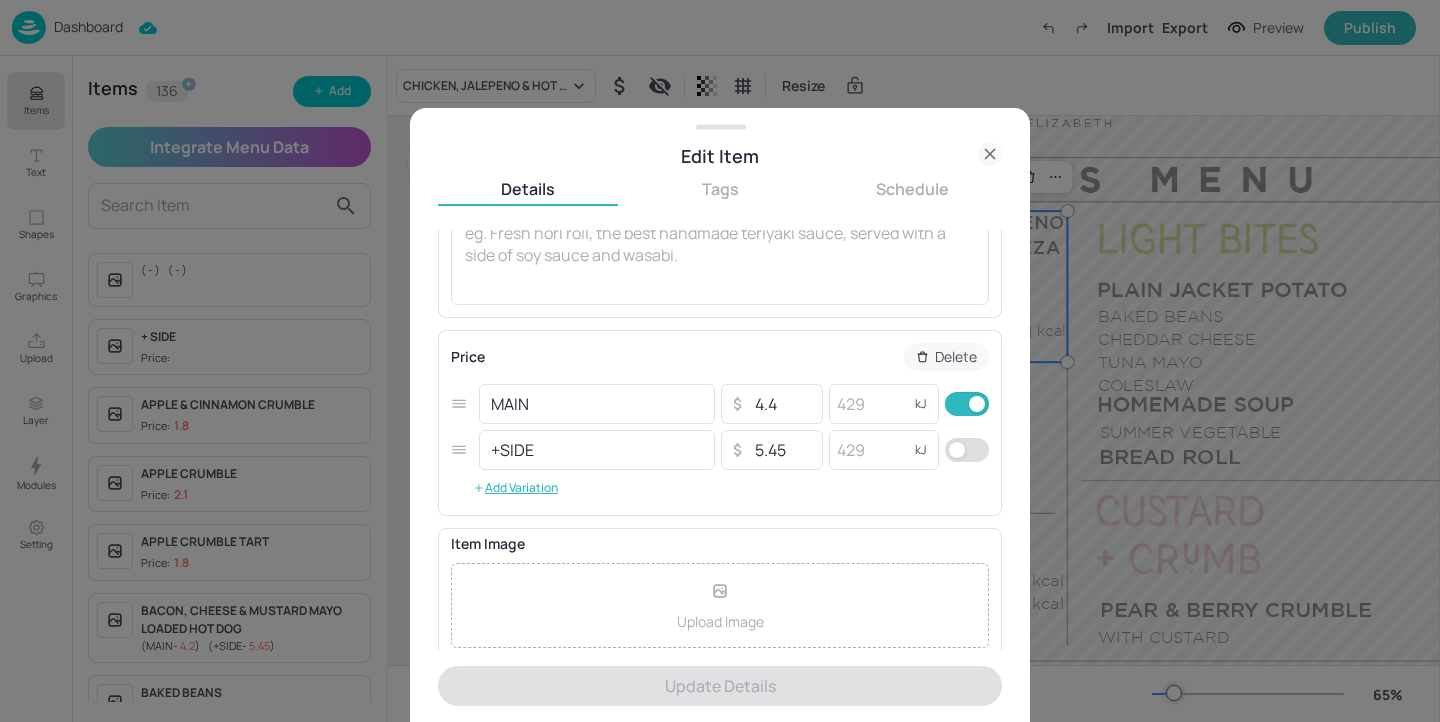 scroll, scrollTop: 284, scrollLeft: 0, axis: vertical 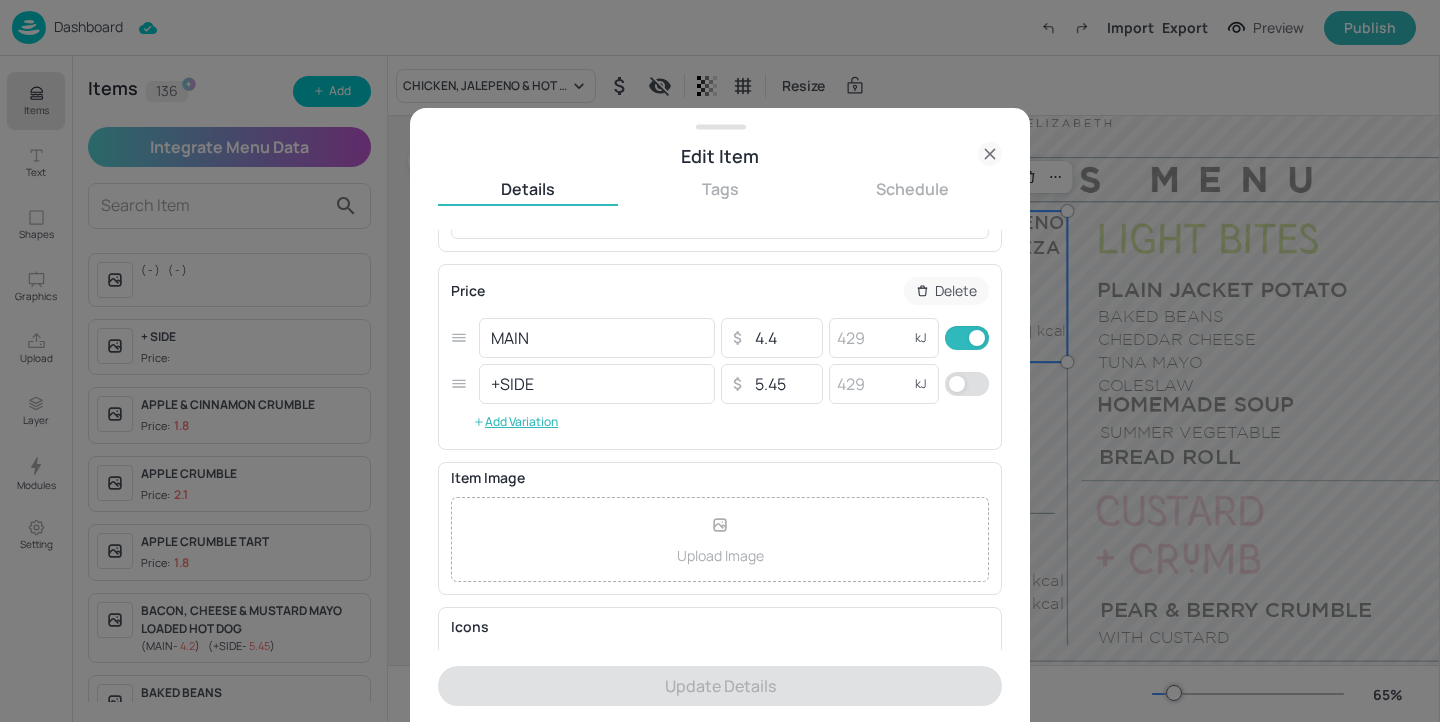 click at bounding box center (957, 384) 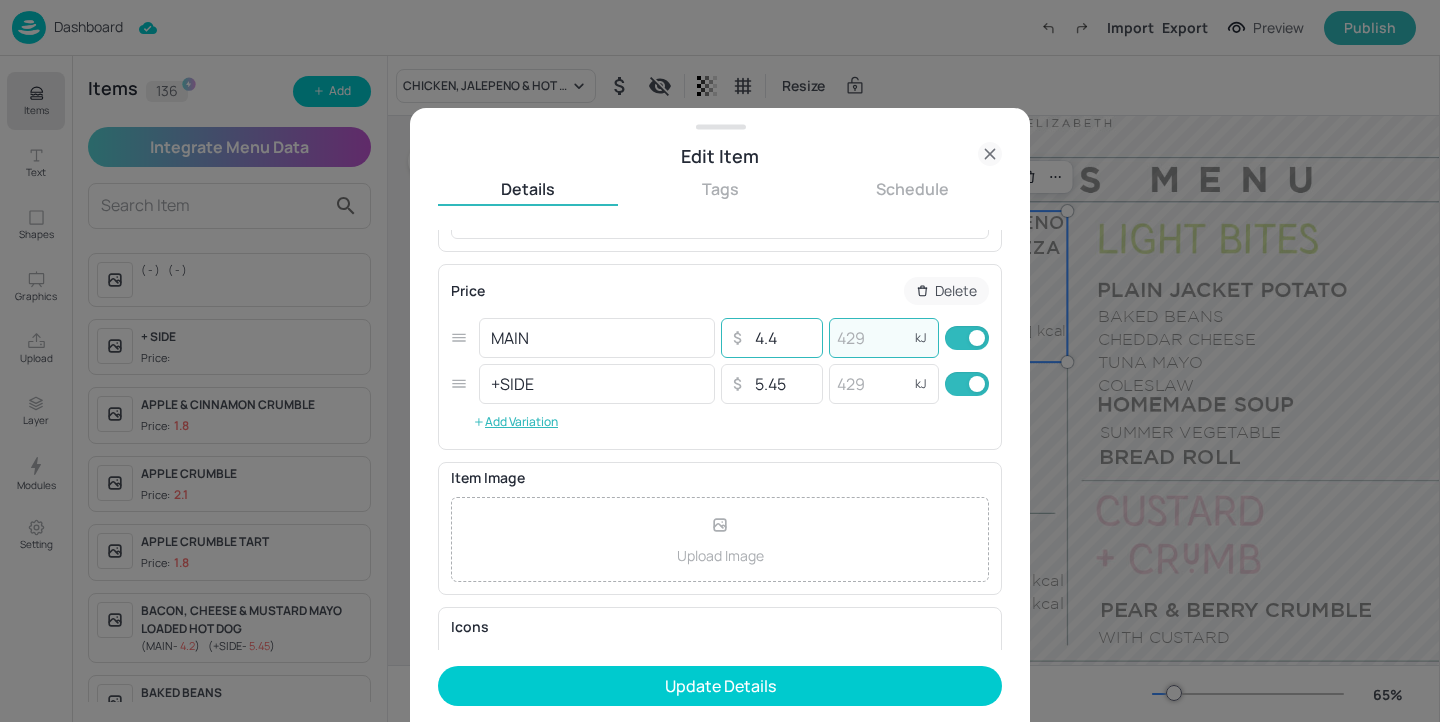 drag, startPoint x: 870, startPoint y: 334, endPoint x: 803, endPoint y: 334, distance: 67 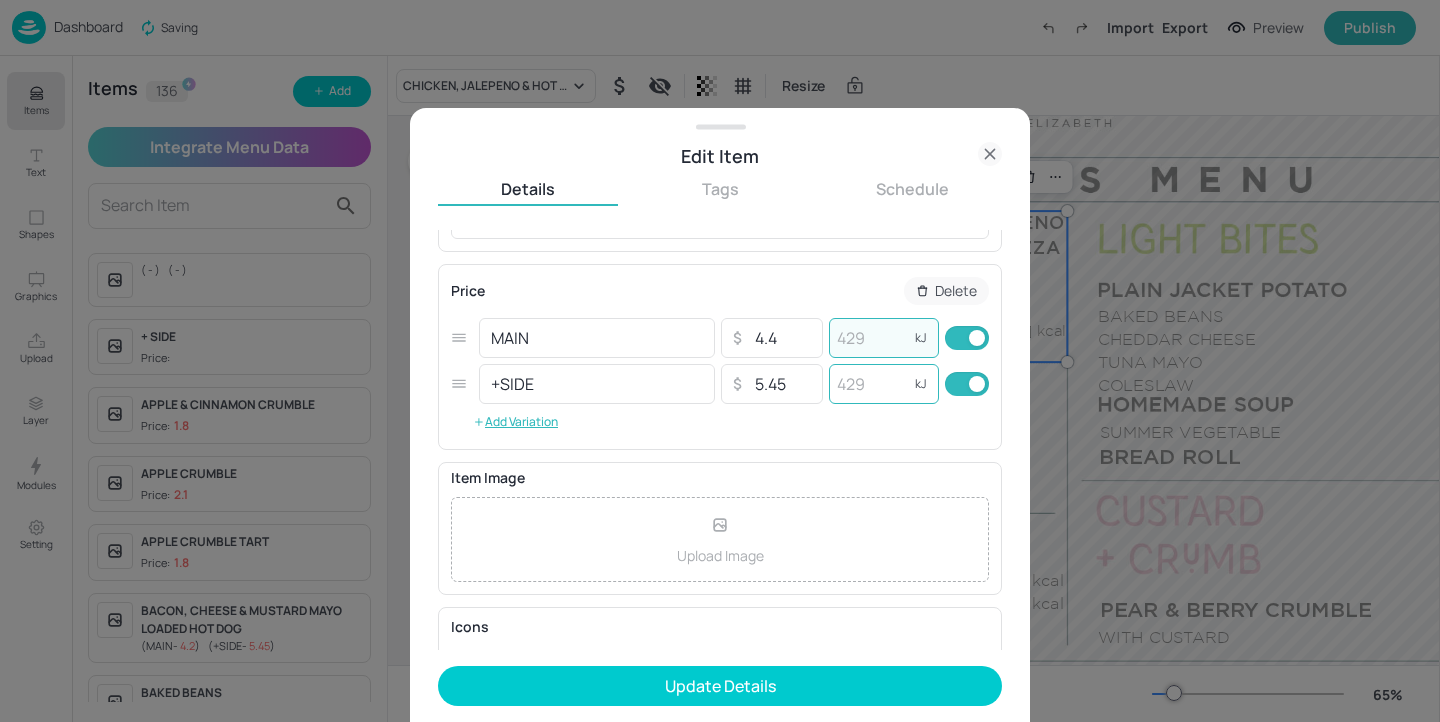 click at bounding box center [869, 384] 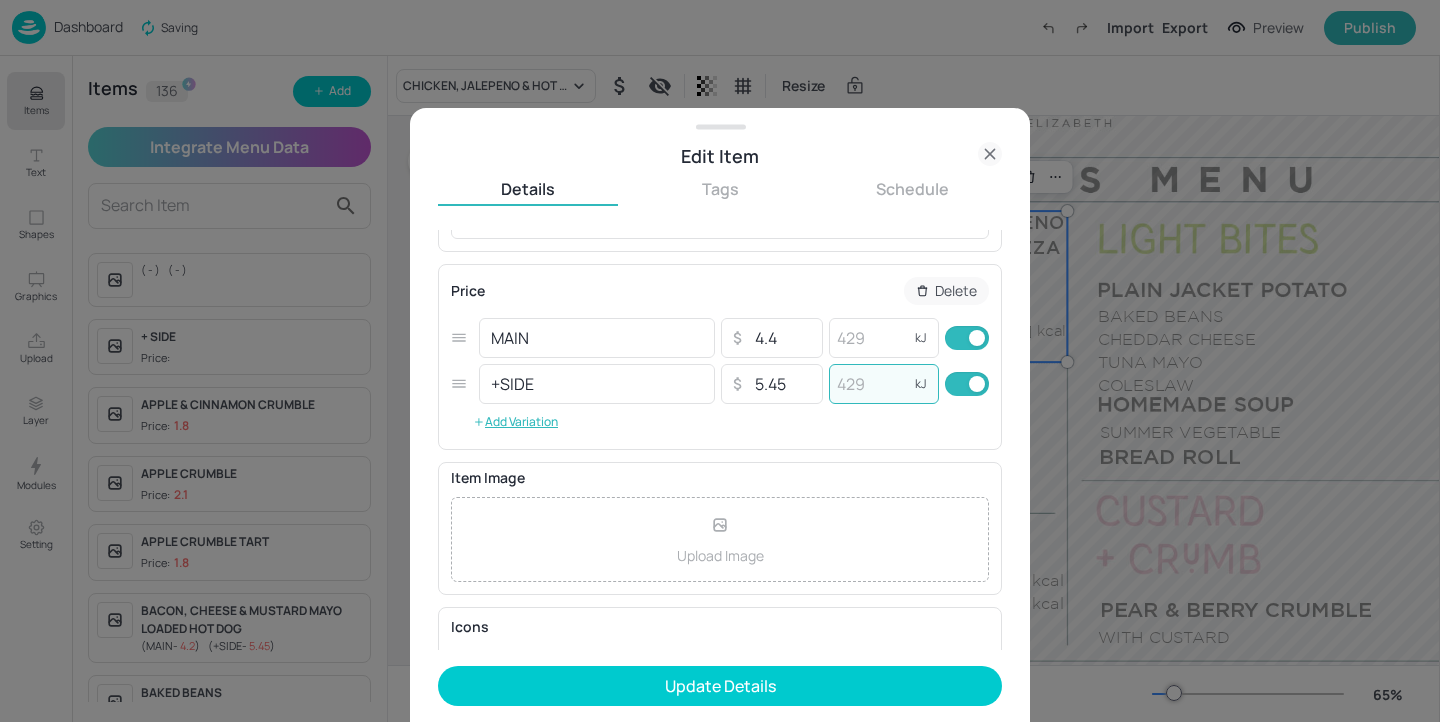 paste on "[NUM]" 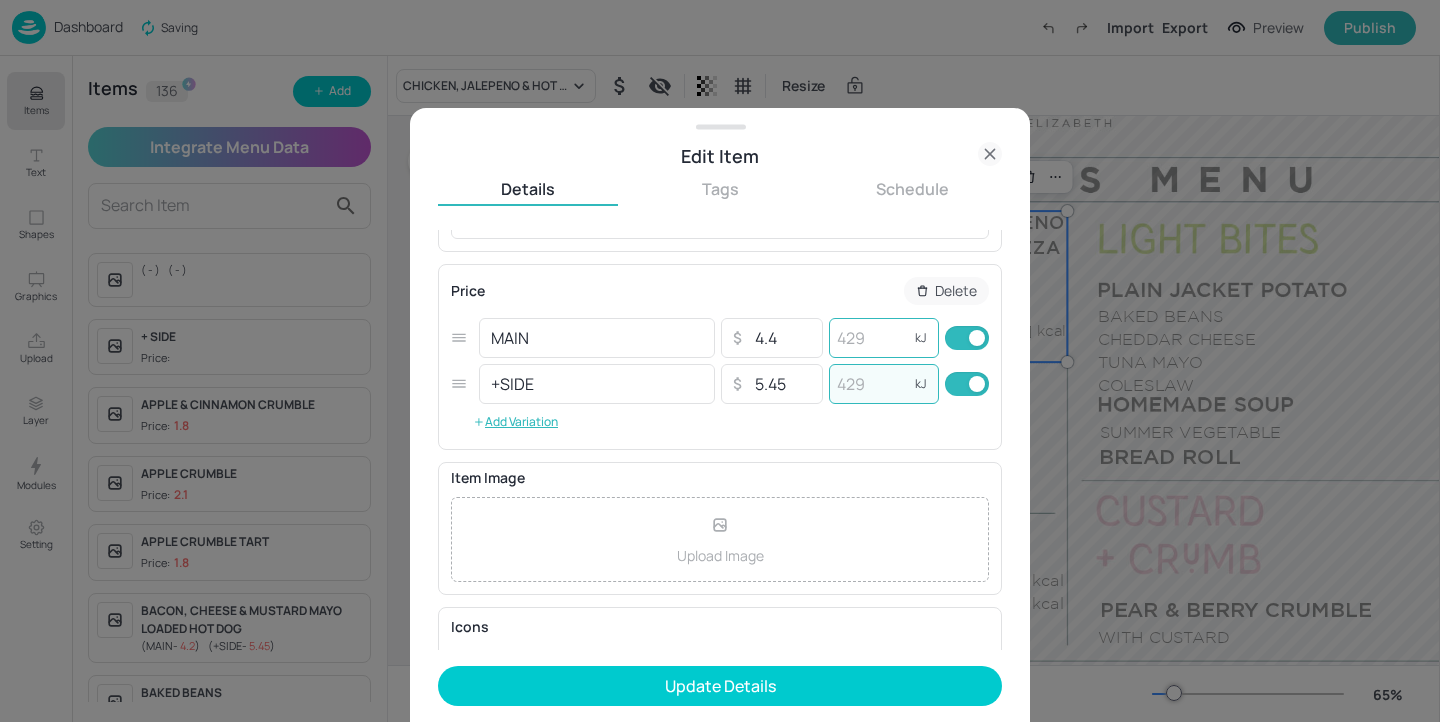 type on "[NUM]" 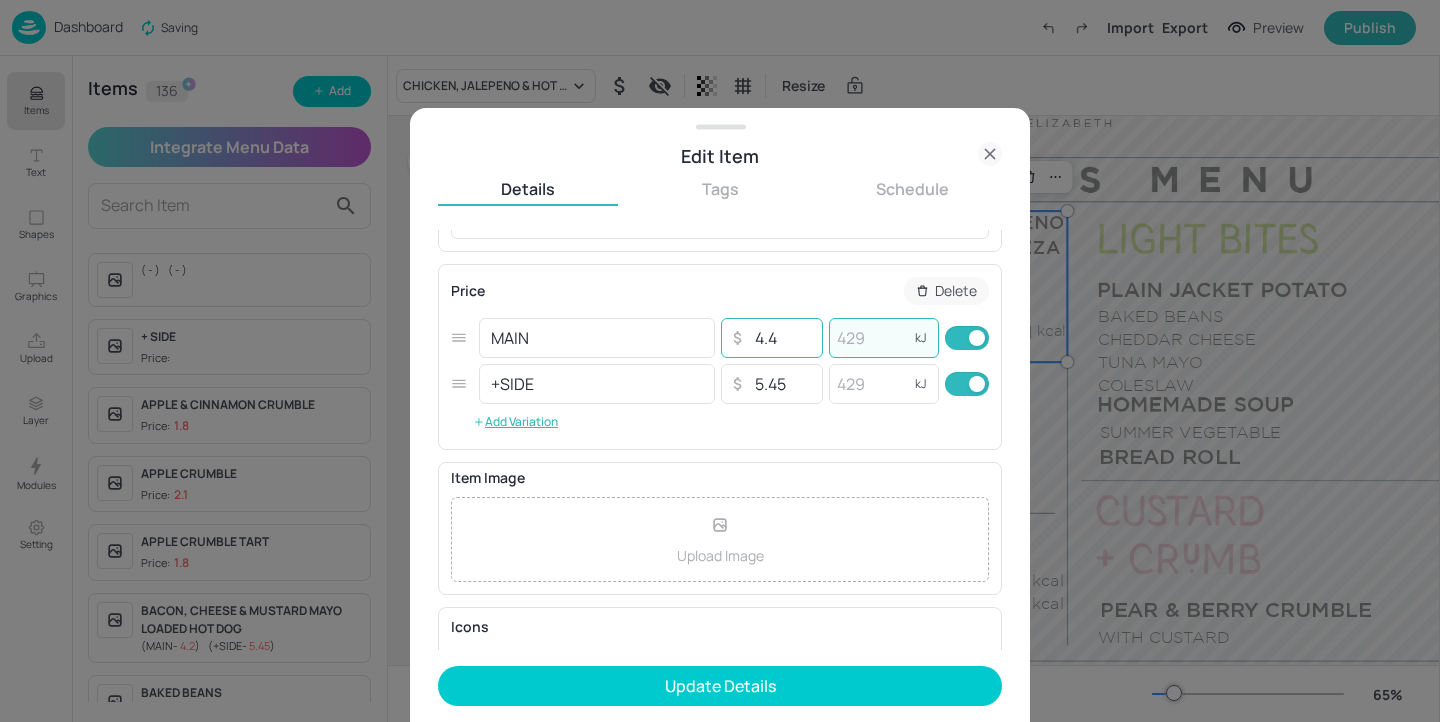drag, startPoint x: 881, startPoint y: 347, endPoint x: 766, endPoint y: 338, distance: 115.35164 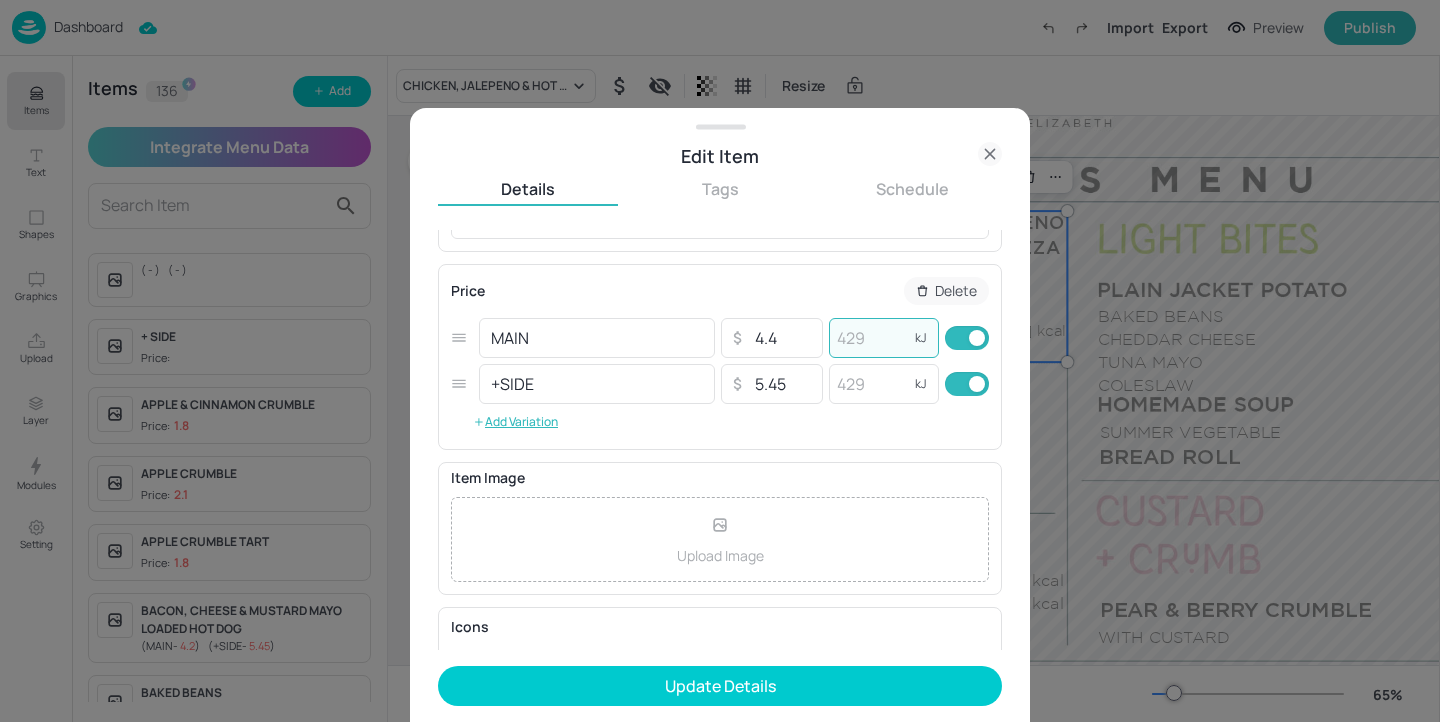 type on "[NUM]" 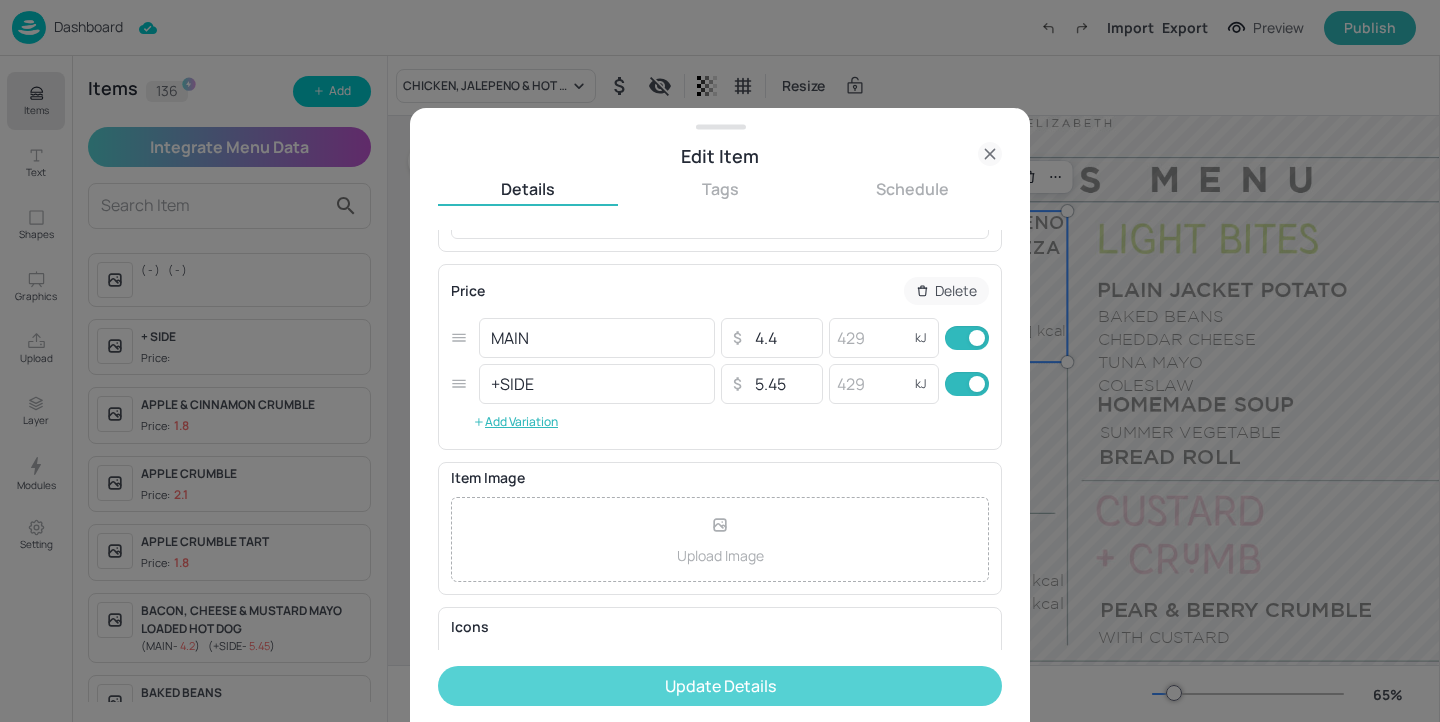 click on "Update Details" at bounding box center (720, 686) 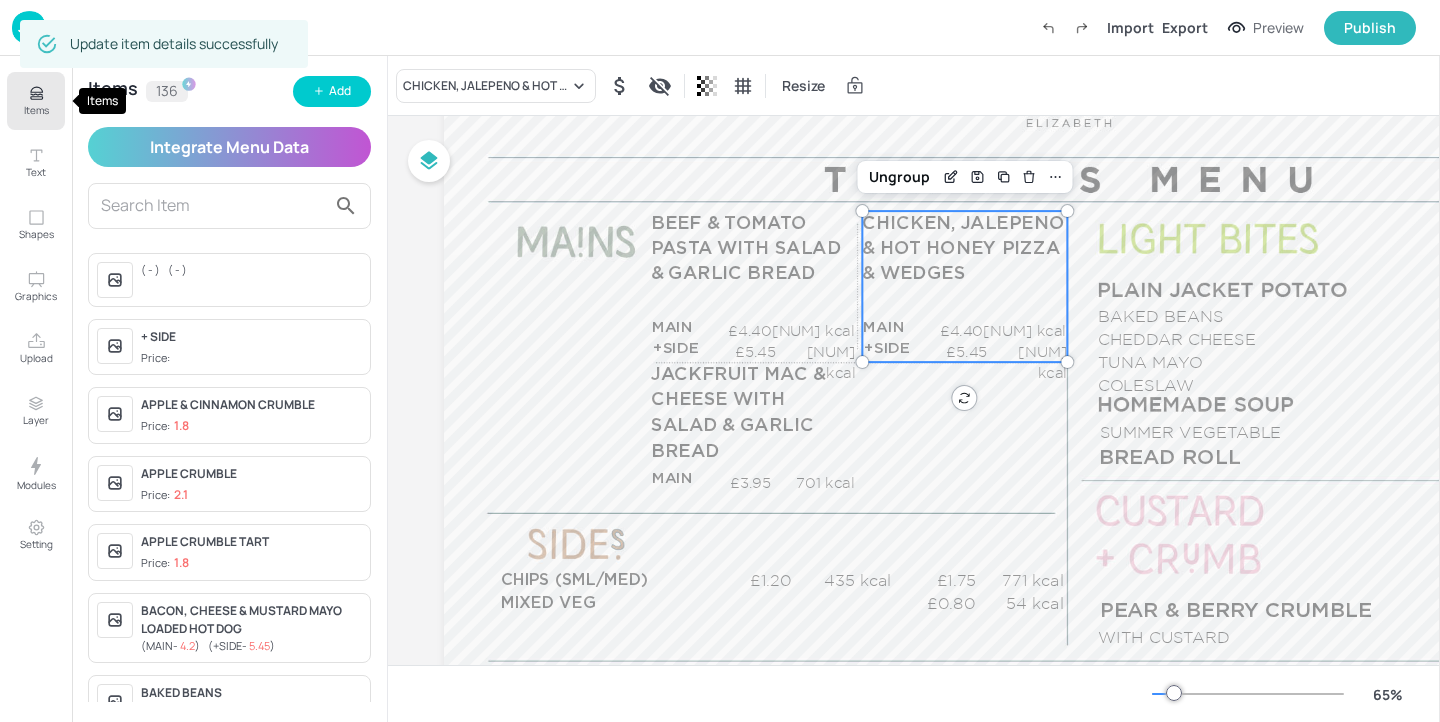 click on "Items" at bounding box center [36, 101] 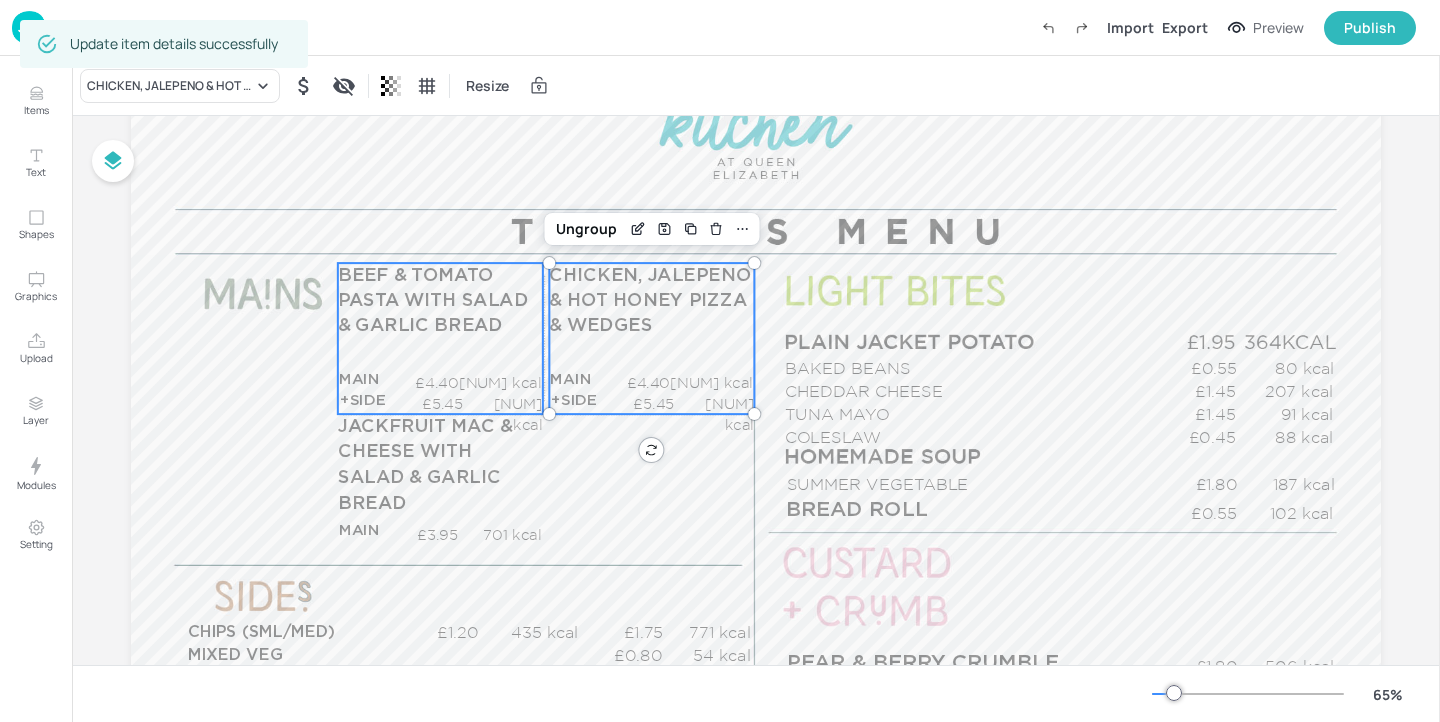 scroll, scrollTop: 136, scrollLeft: 0, axis: vertical 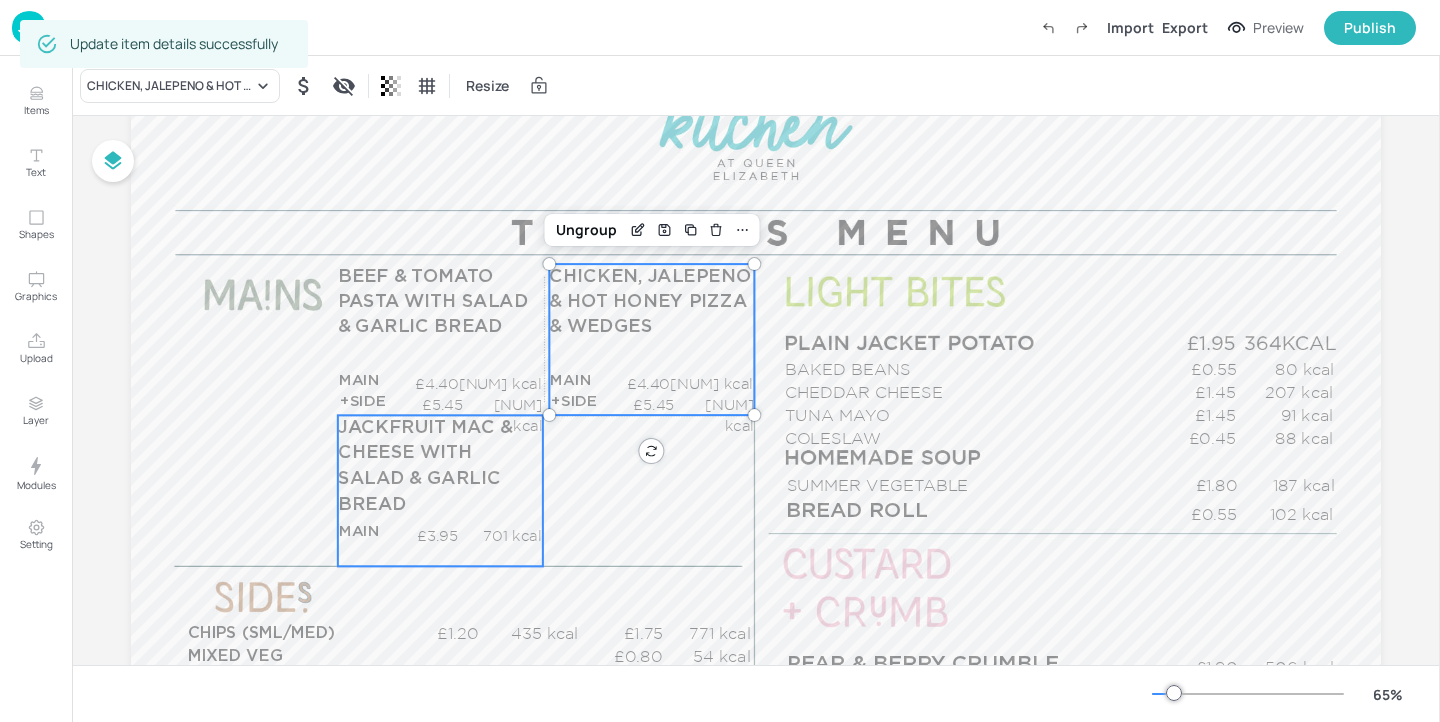 click on "JACKFRUIT MAC & CHEESE WITH SALAD & GARLIC BREAD" at bounding box center (440, 466) 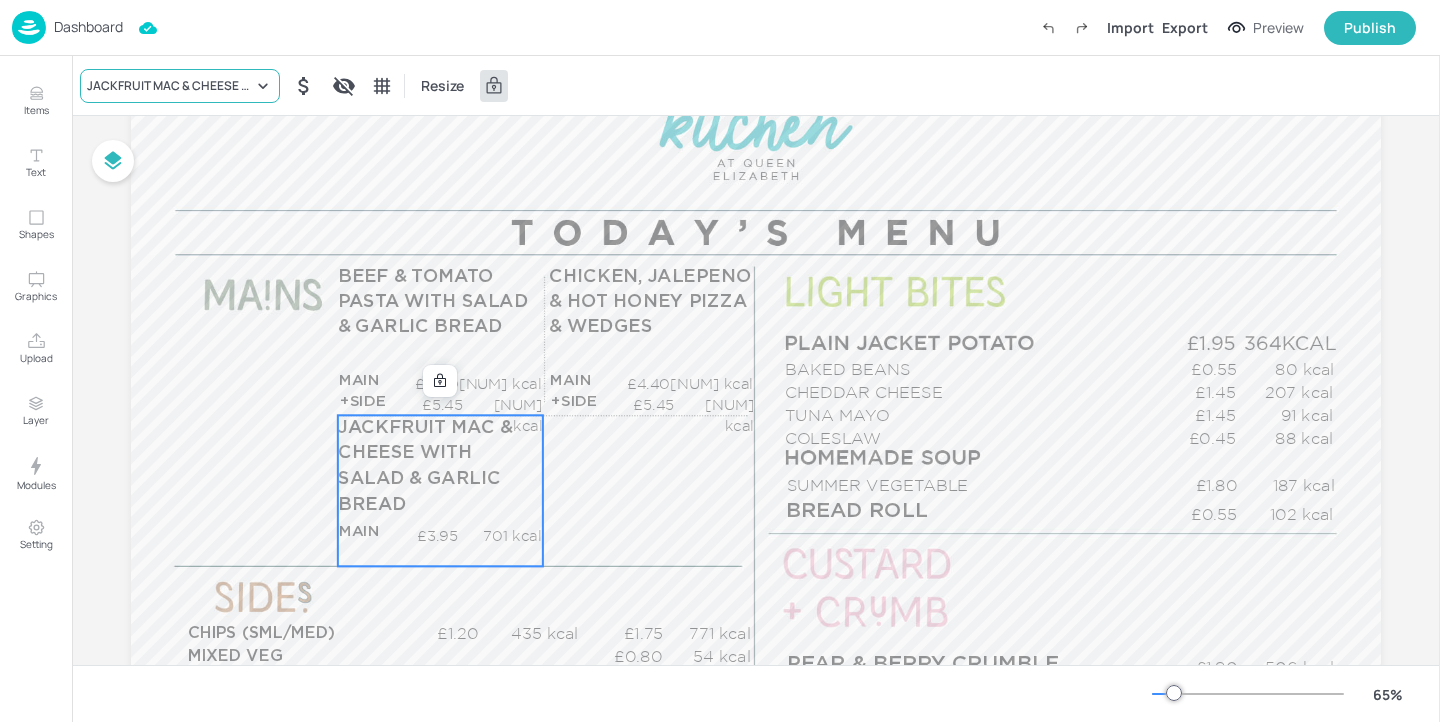 click on "JACKFRUIT MAC & CHEESE WITH SALAD & GARLIC BREAD" at bounding box center [170, 86] 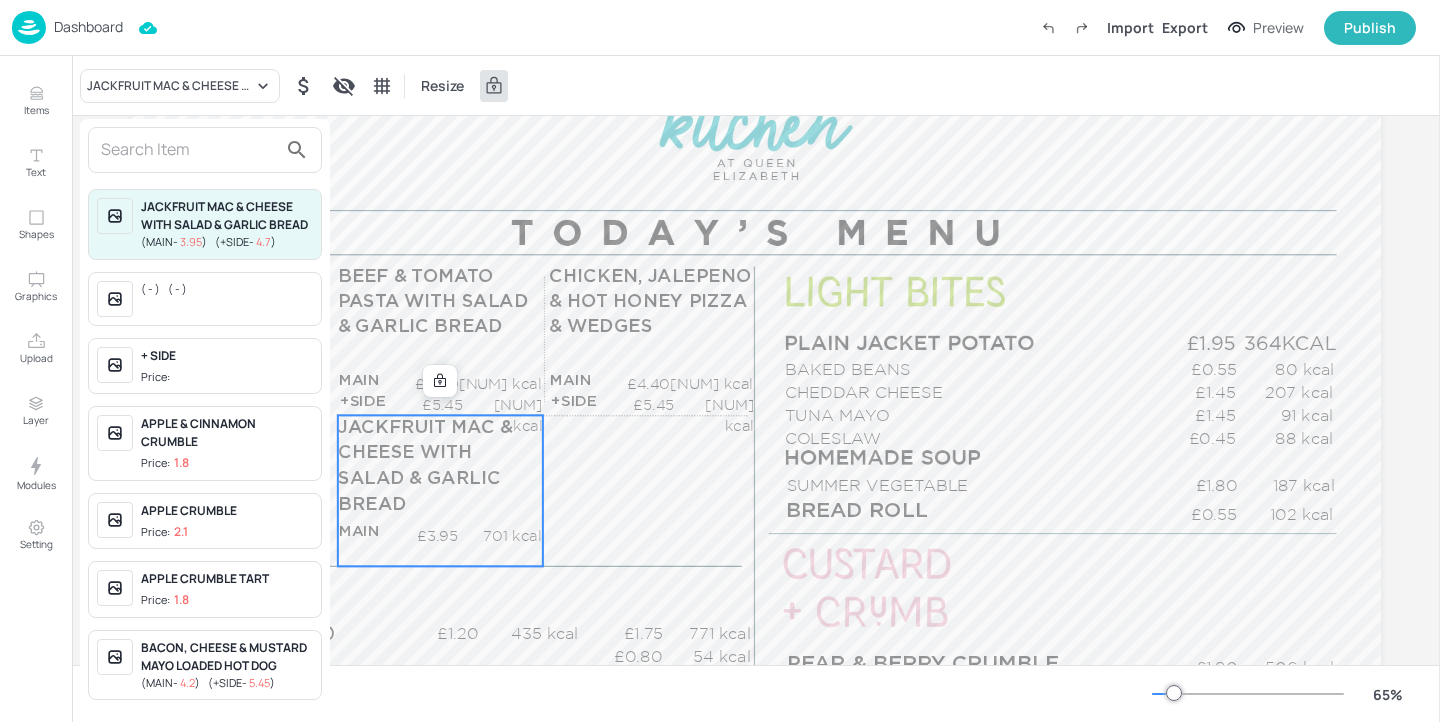 click at bounding box center [189, 150] 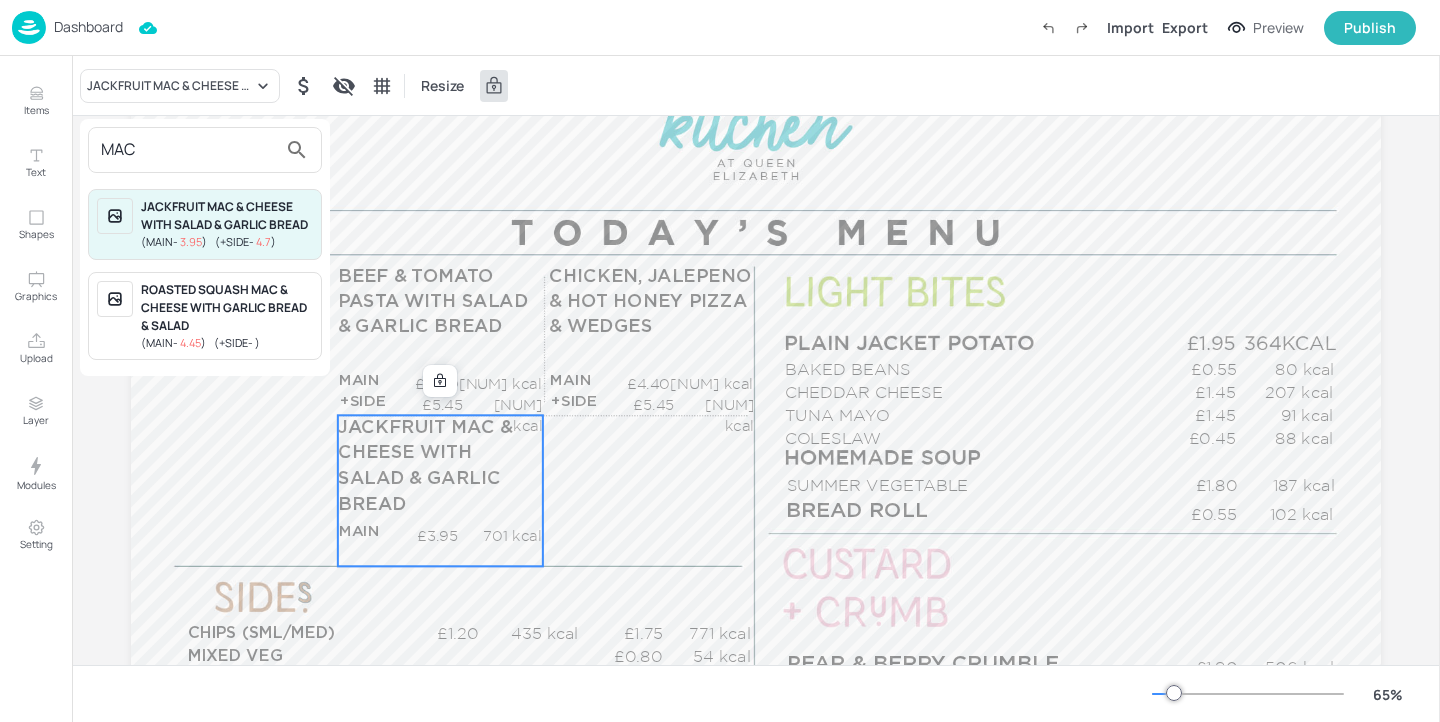 type on "MAC" 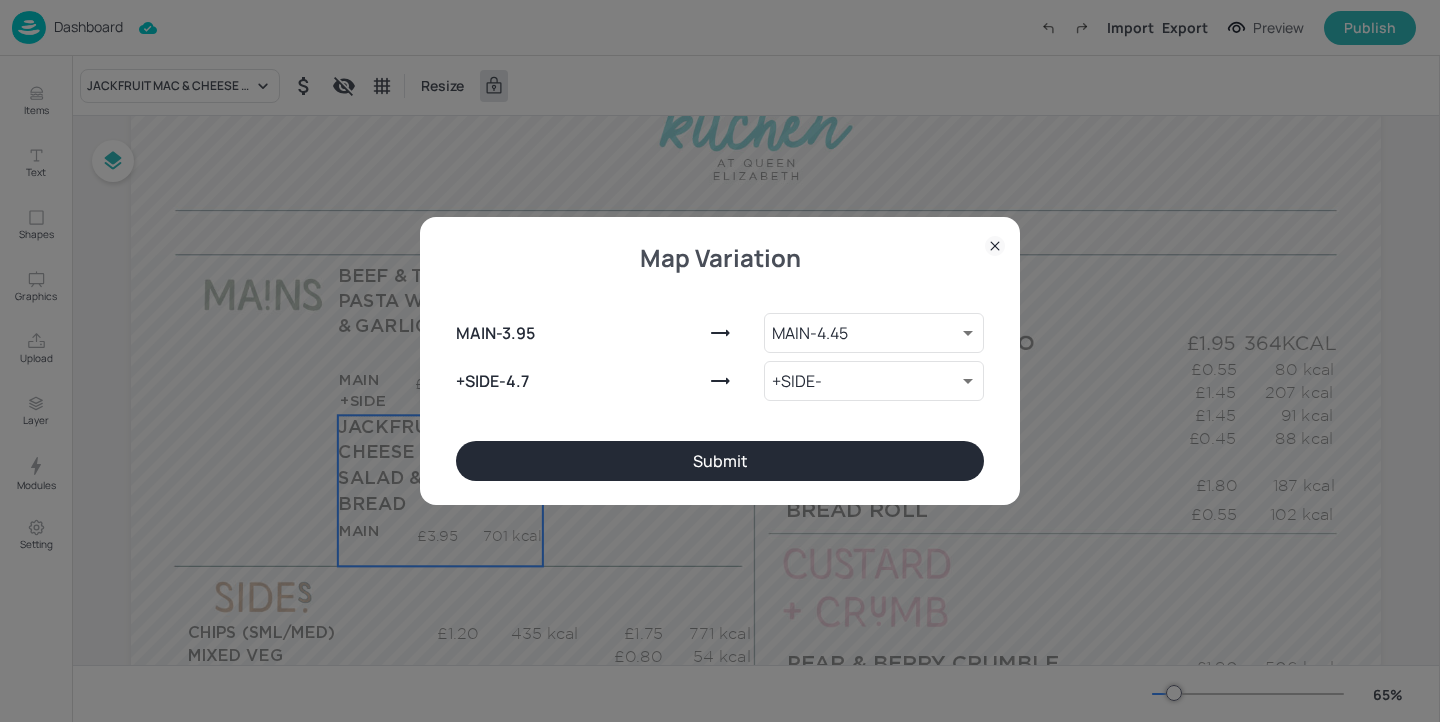 click on "Map Variation MAIN - 3.95 MAIN - 4.45 [NUM] +SIDE - 4.7 +SIDE - [NUM] Submit" at bounding box center (720, 361) 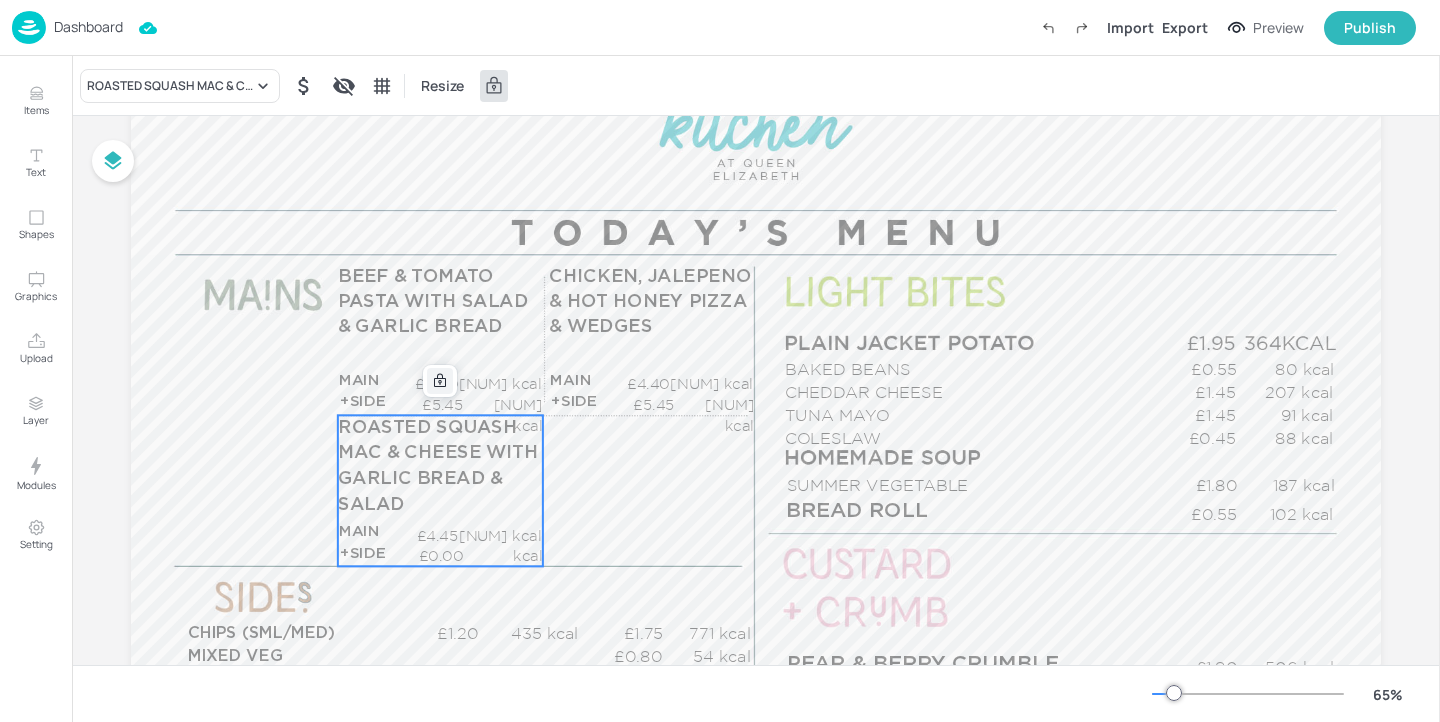 click 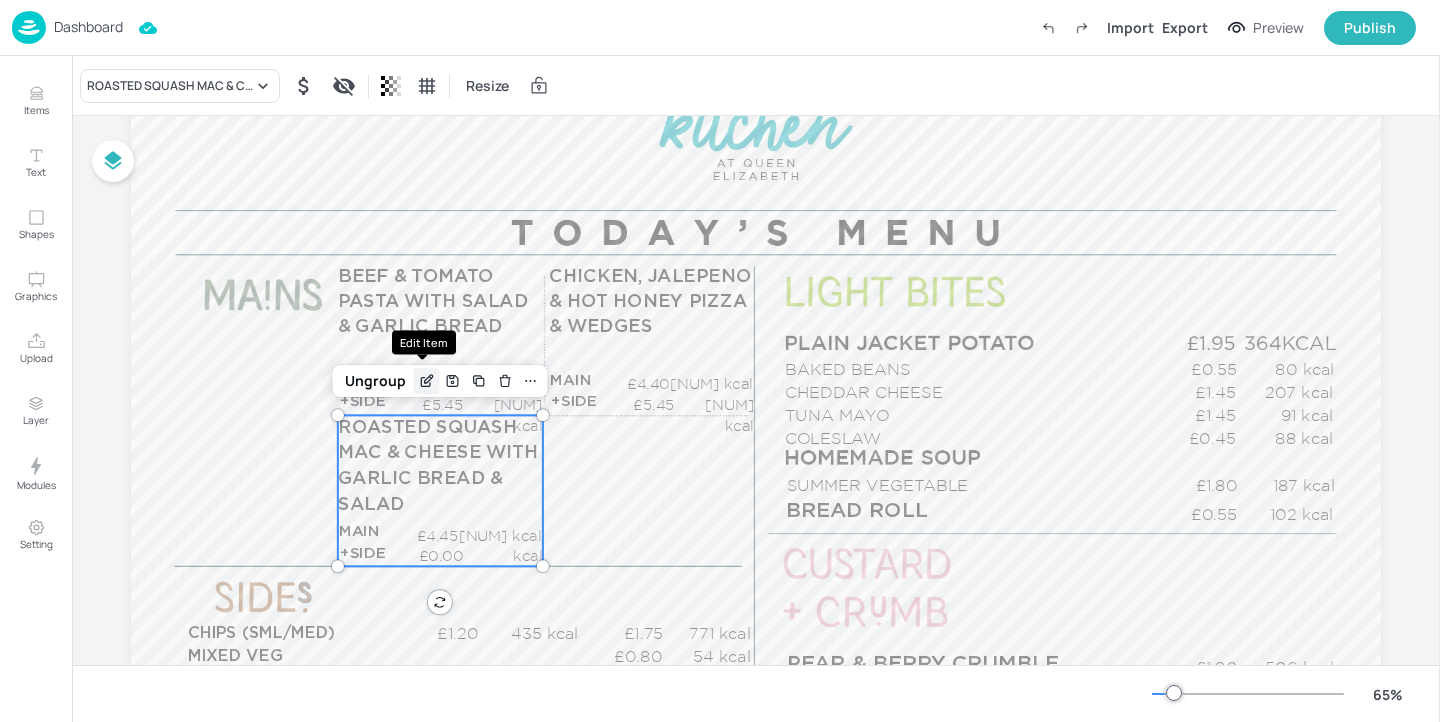 click 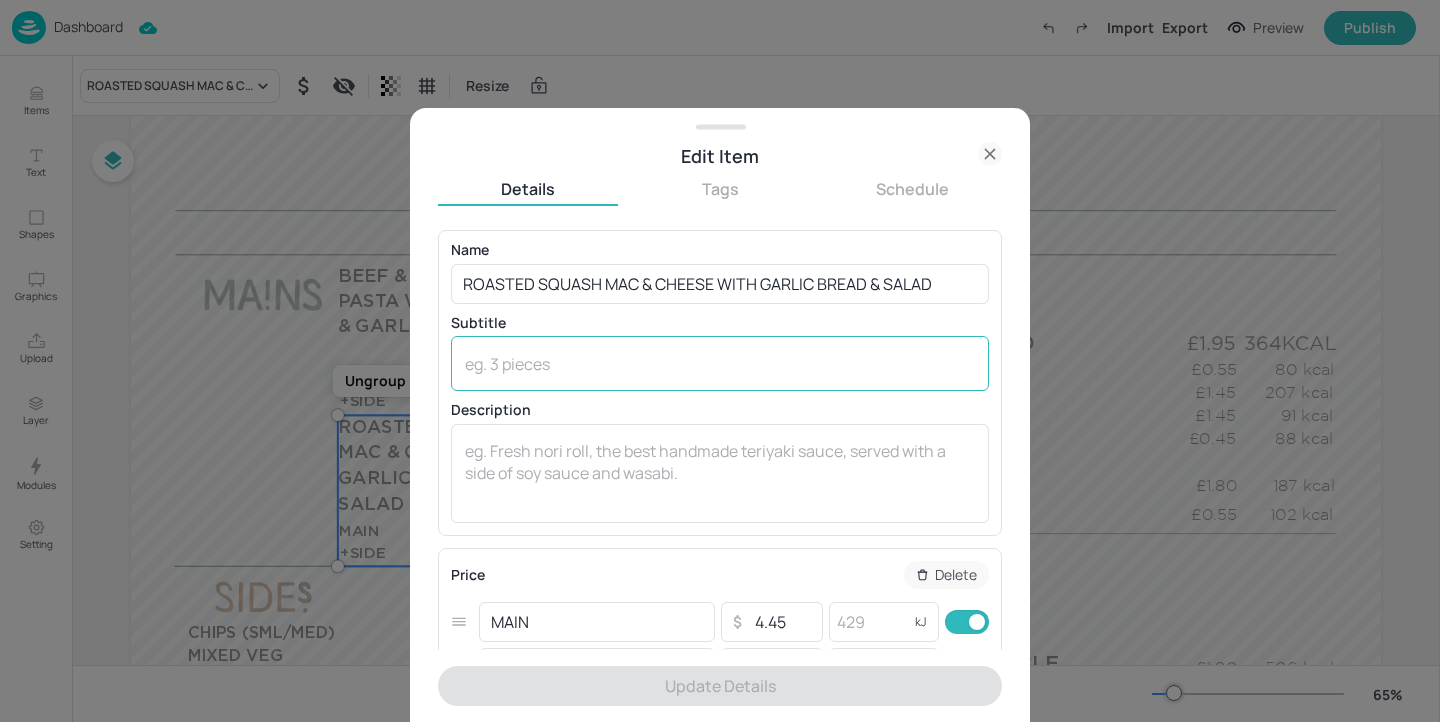 scroll, scrollTop: 190, scrollLeft: 0, axis: vertical 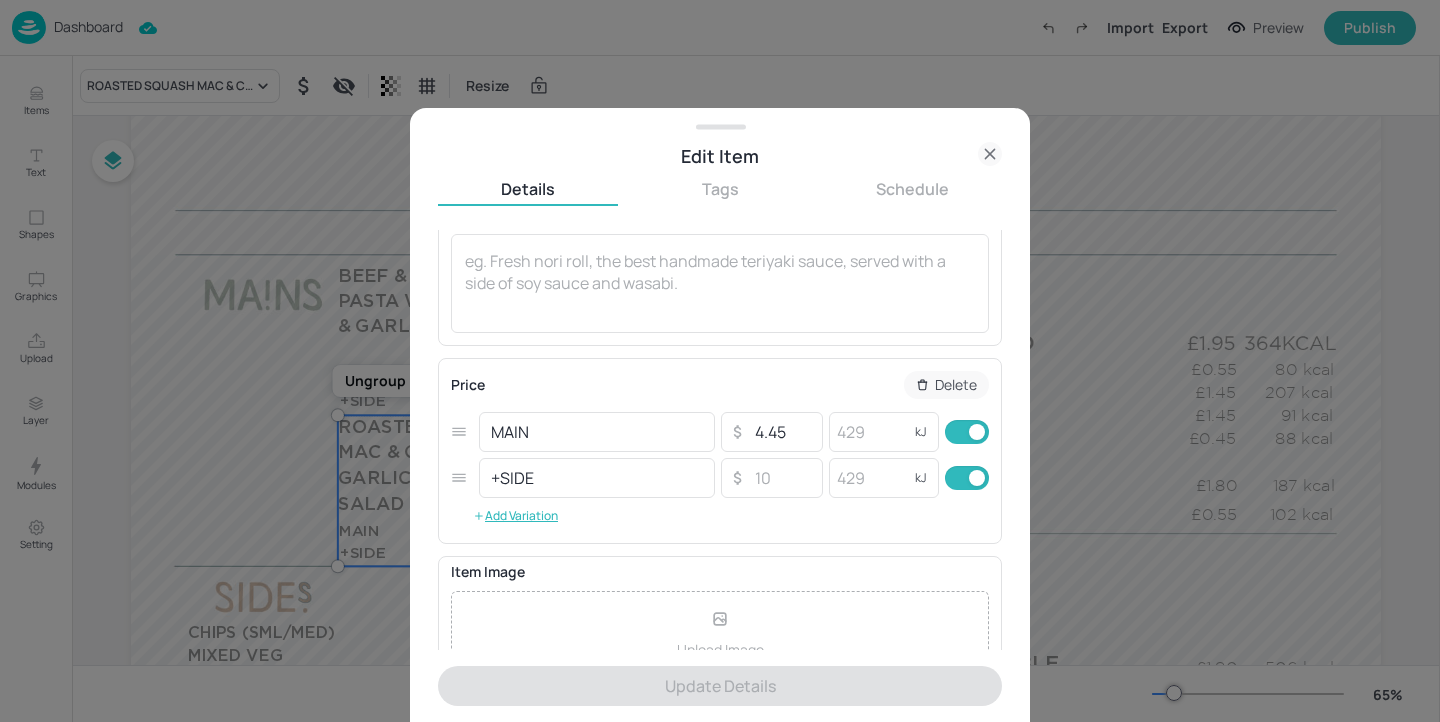 click on "+SIDE ​ ​ ​ kJ ​" at bounding box center (720, 478) 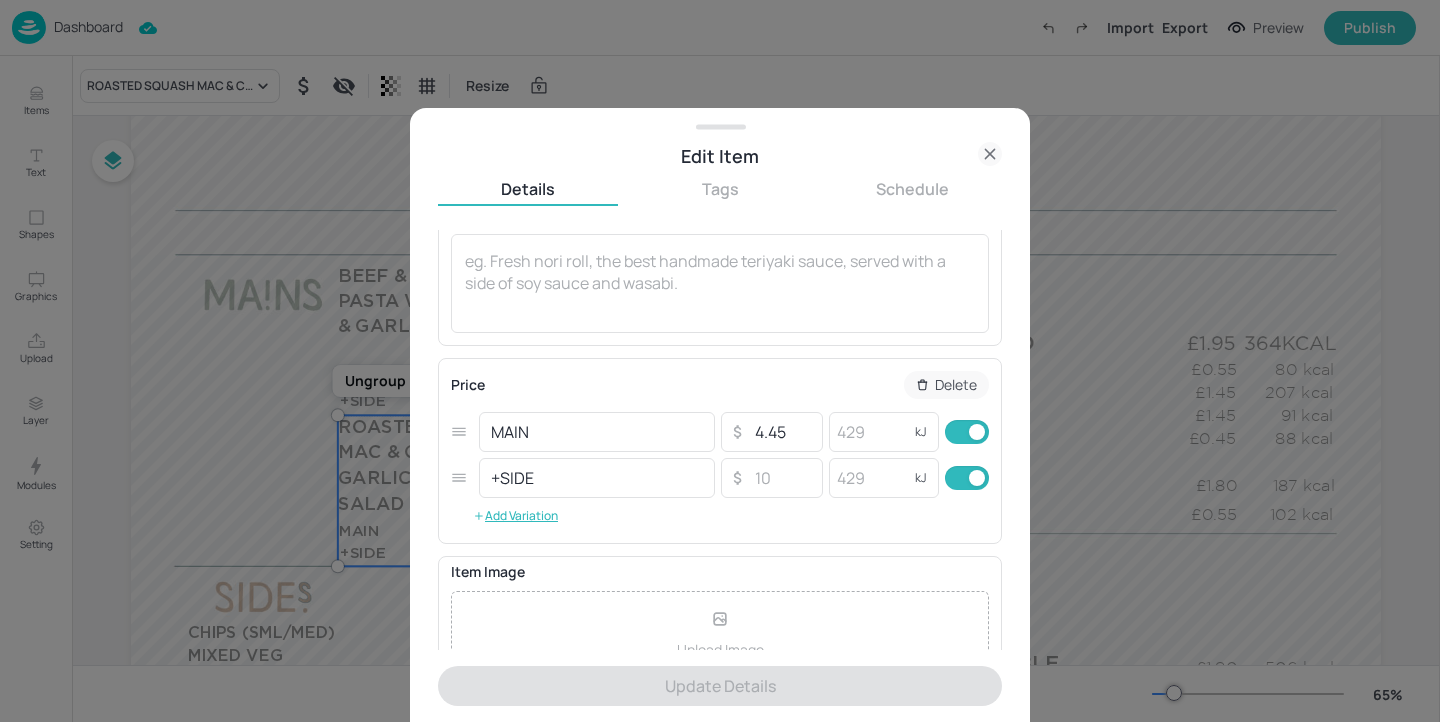 click at bounding box center [977, 478] 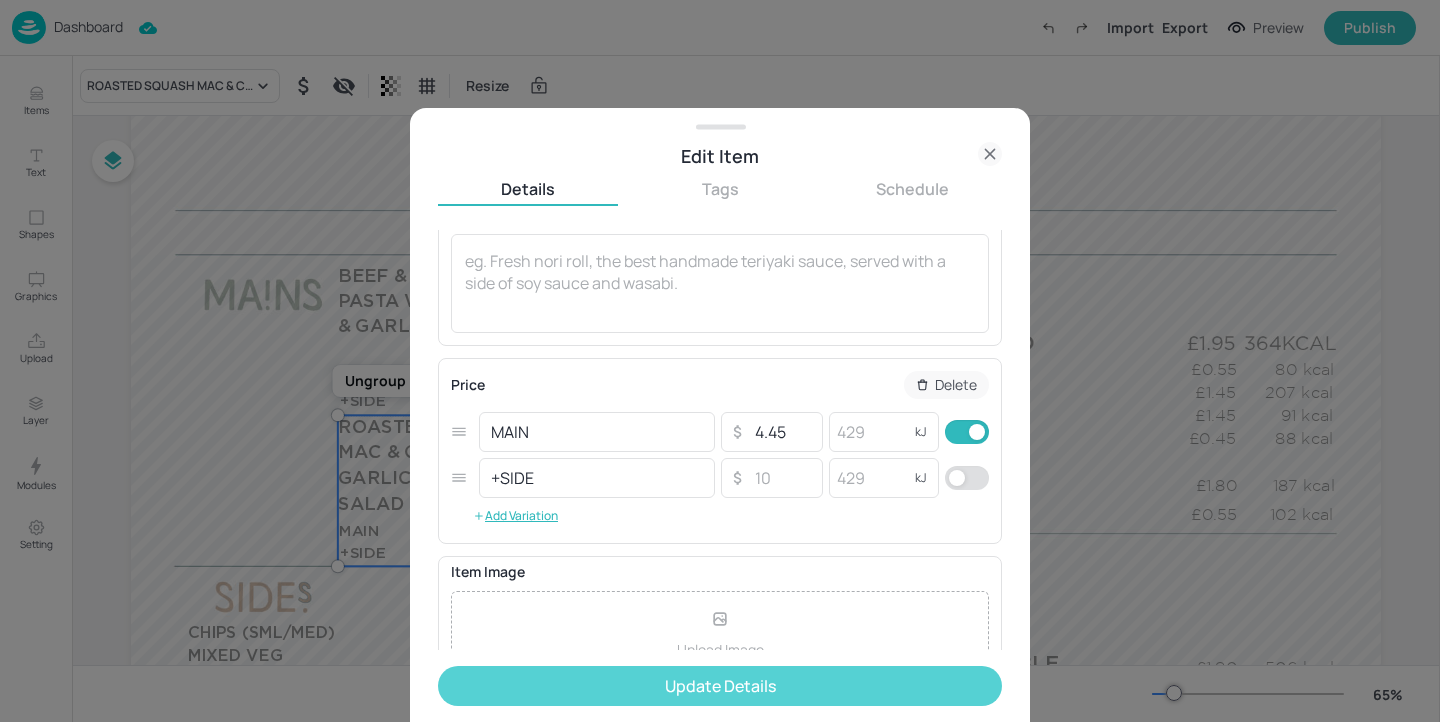 click on "Update Details" at bounding box center [720, 686] 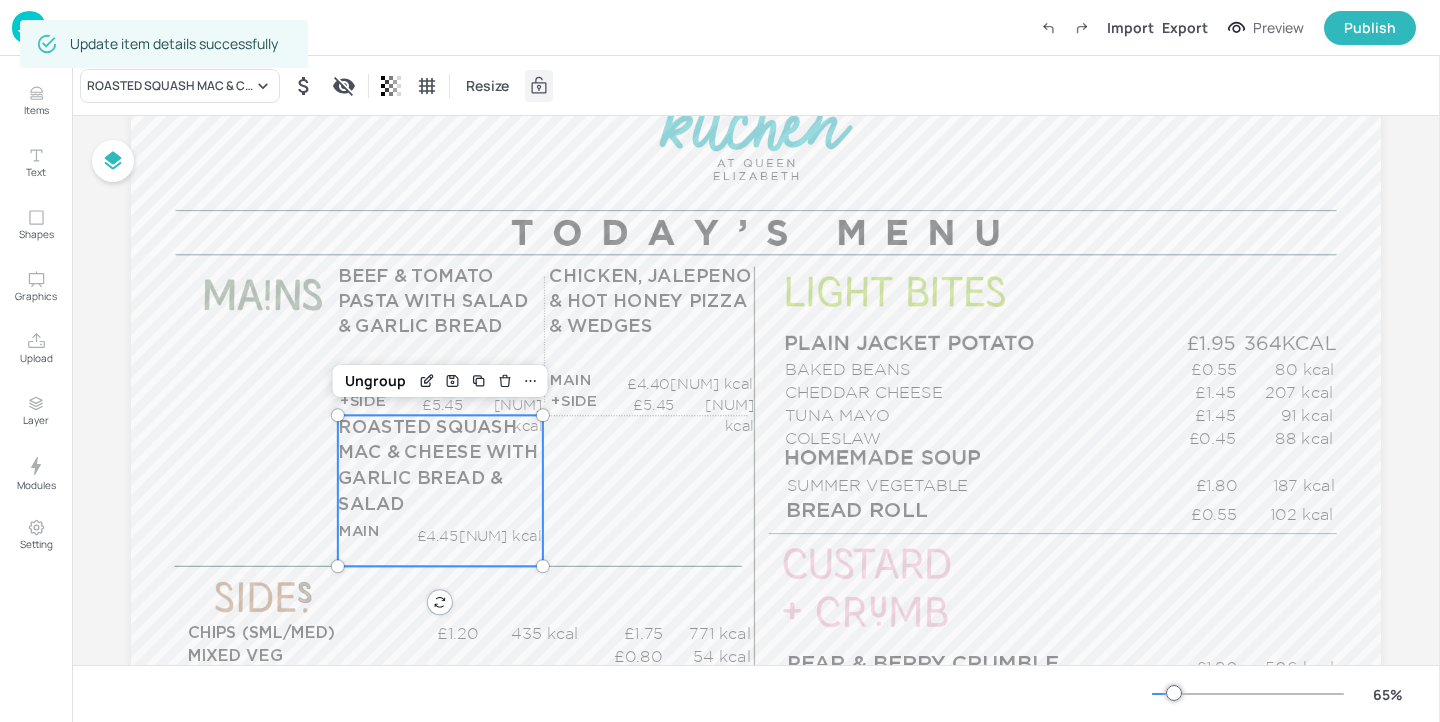 click 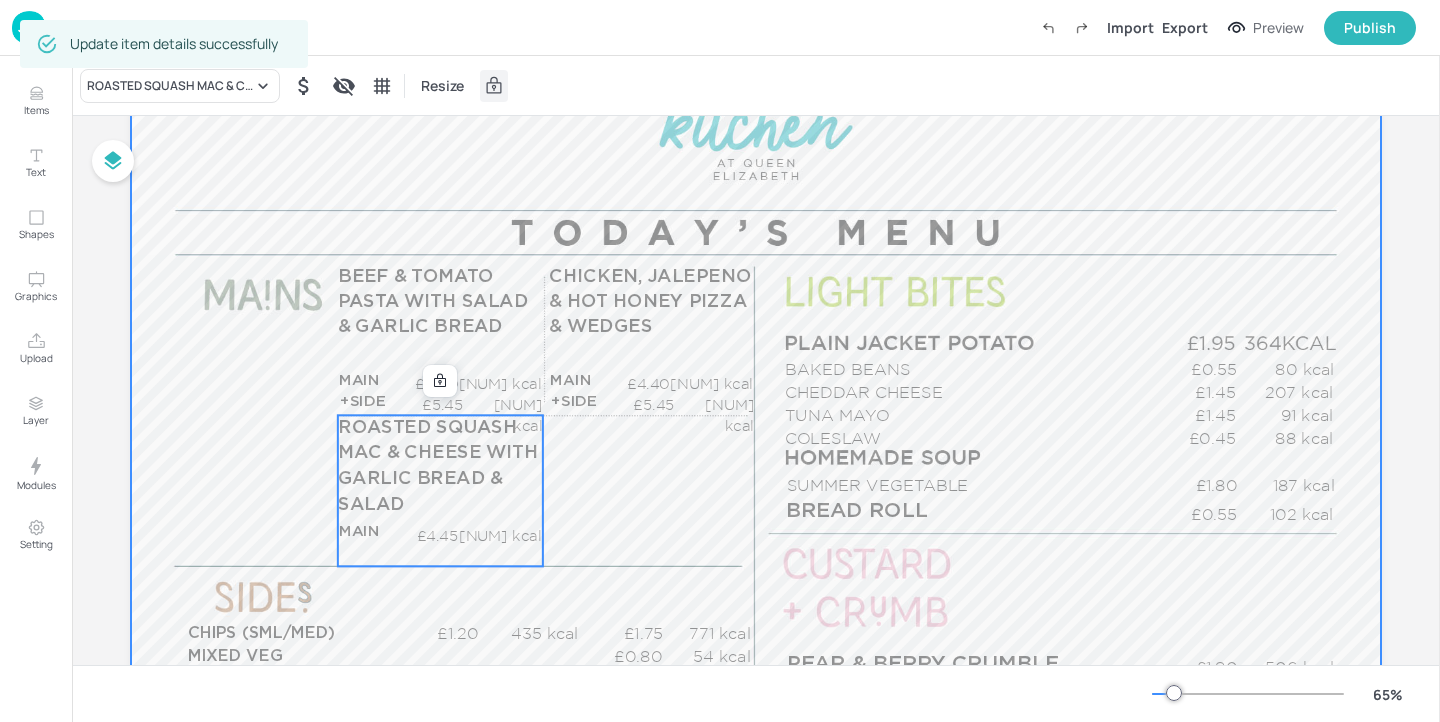 click at bounding box center (756, 395) 